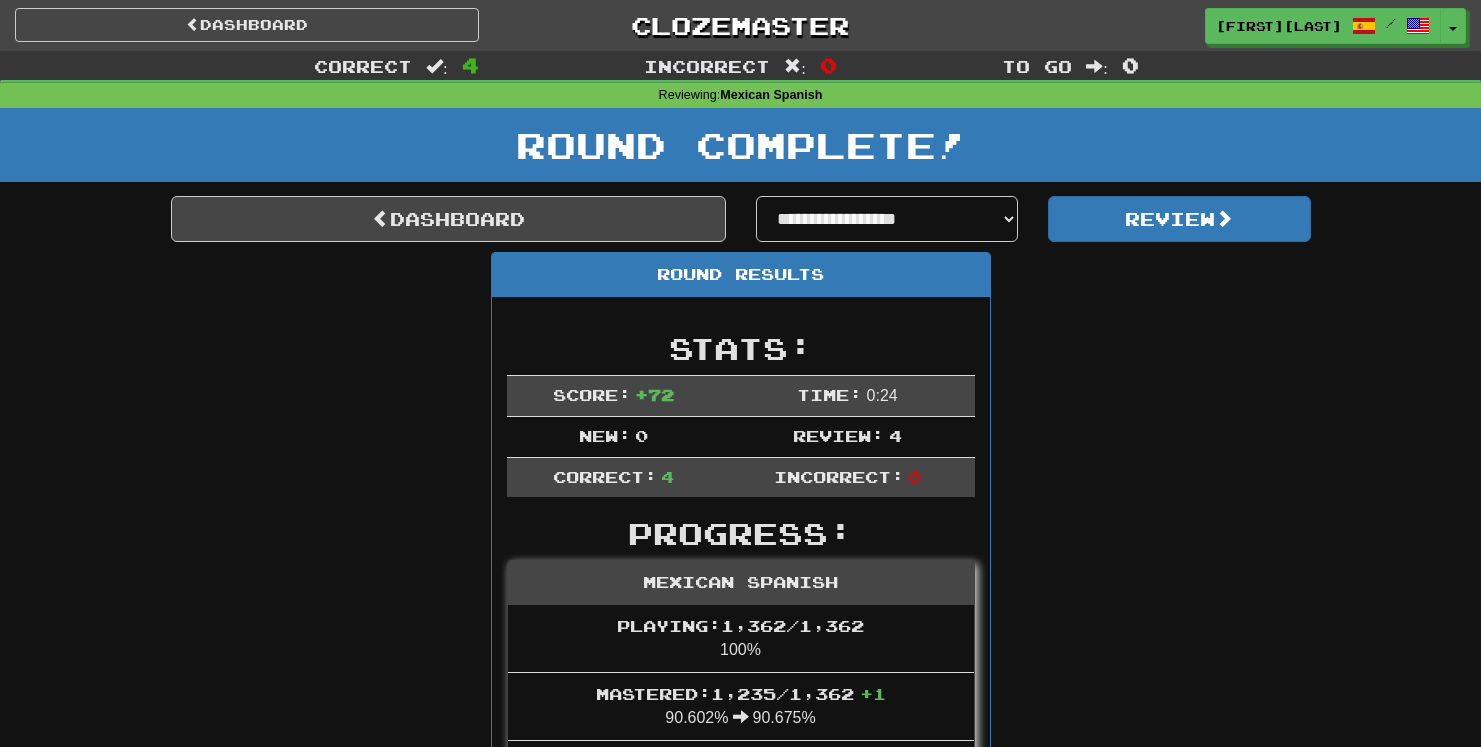 scroll, scrollTop: 0, scrollLeft: 0, axis: both 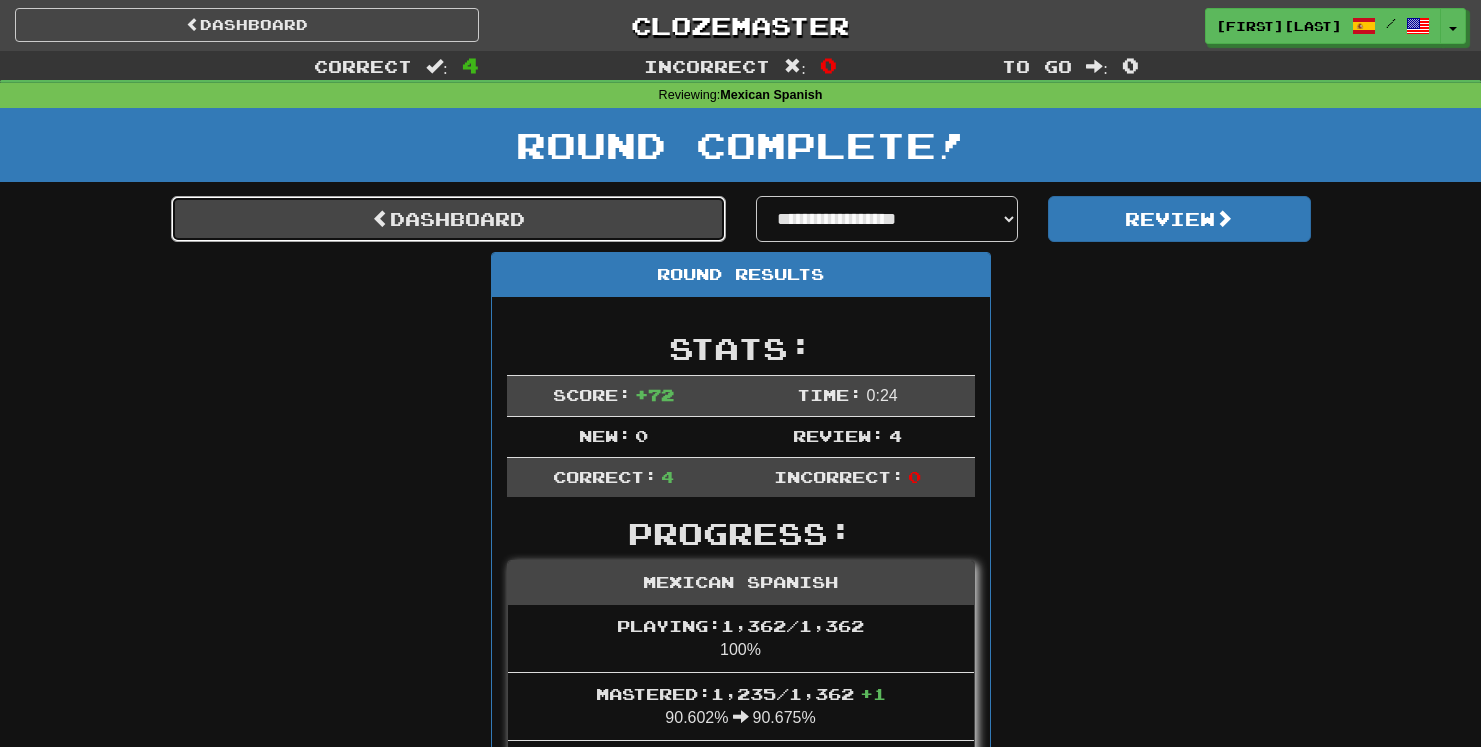 click on "Dashboard" at bounding box center (448, 219) 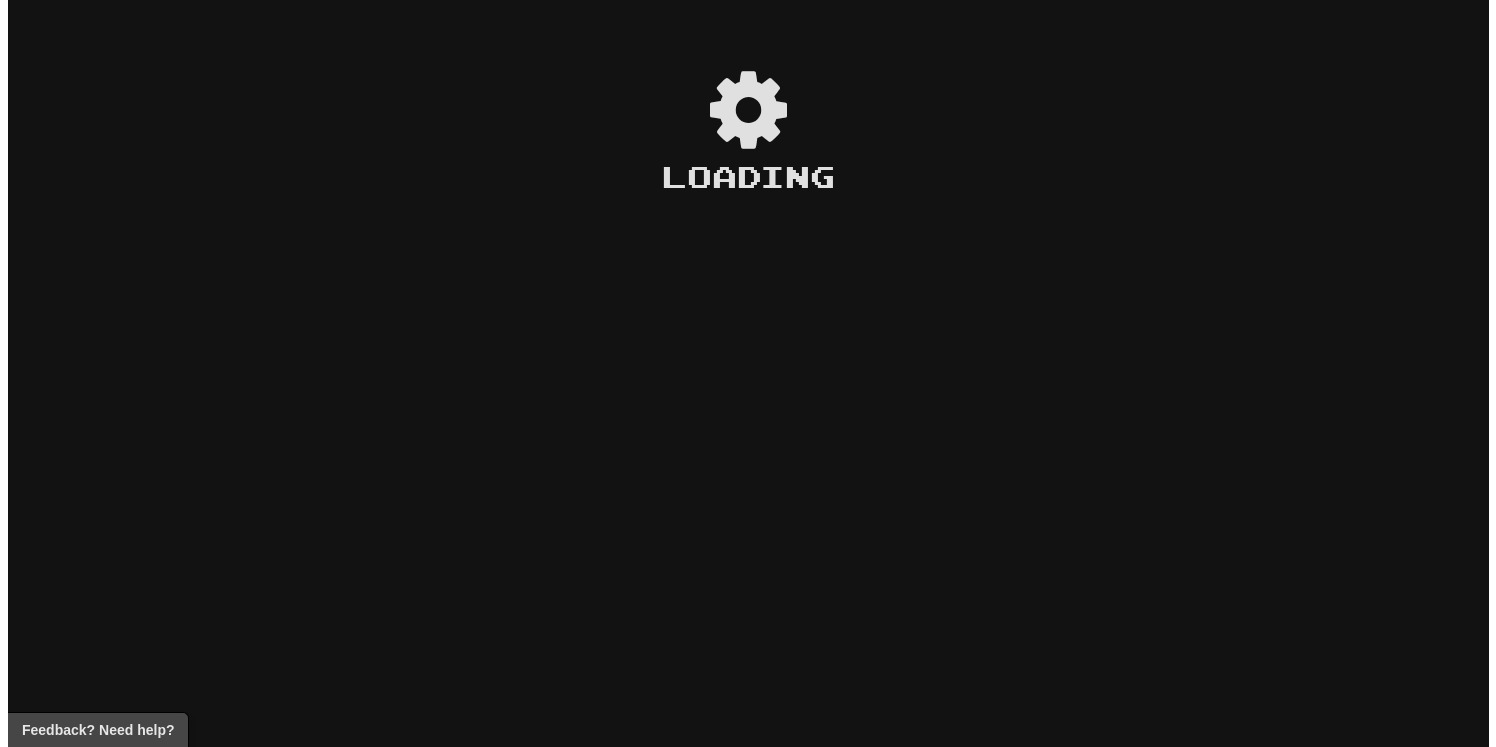 scroll, scrollTop: 0, scrollLeft: 0, axis: both 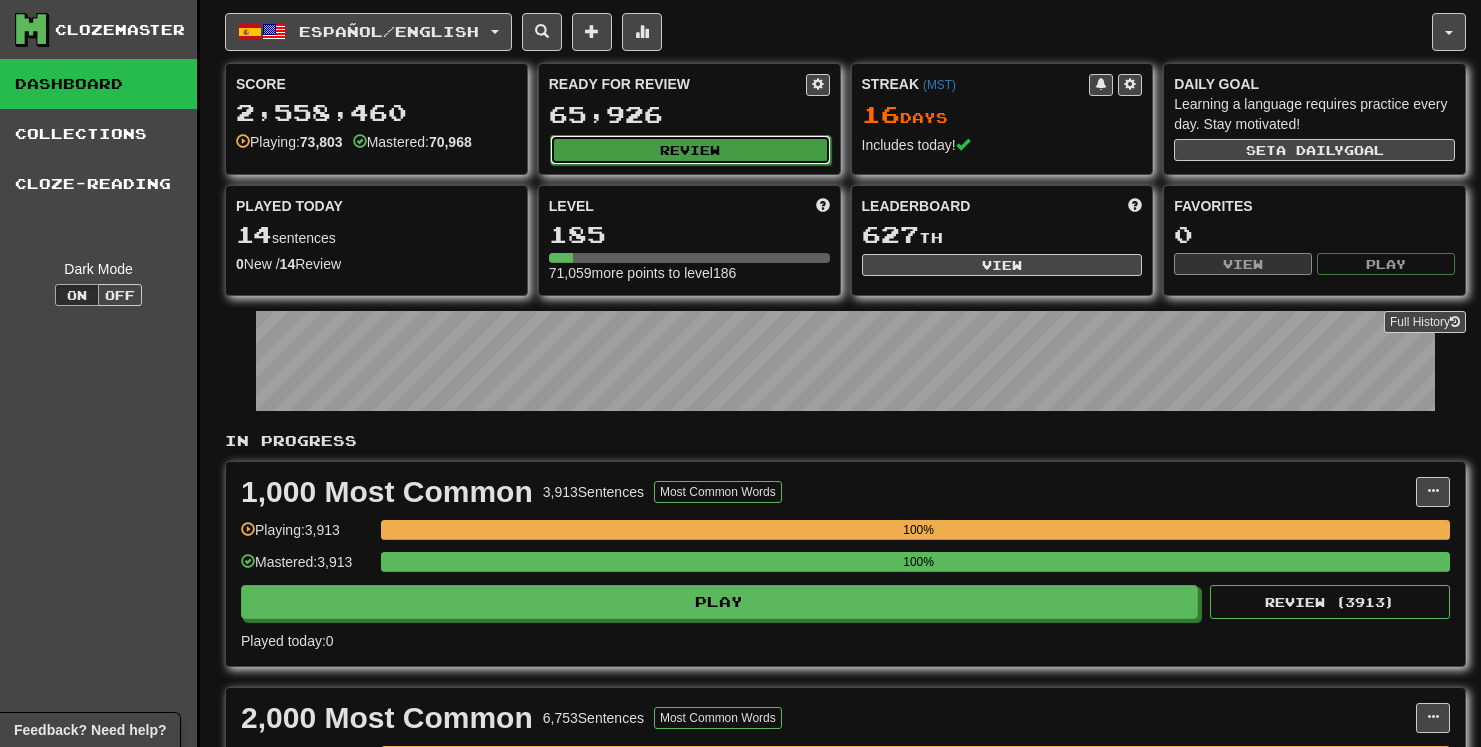 click on "Review" at bounding box center (690, 150) 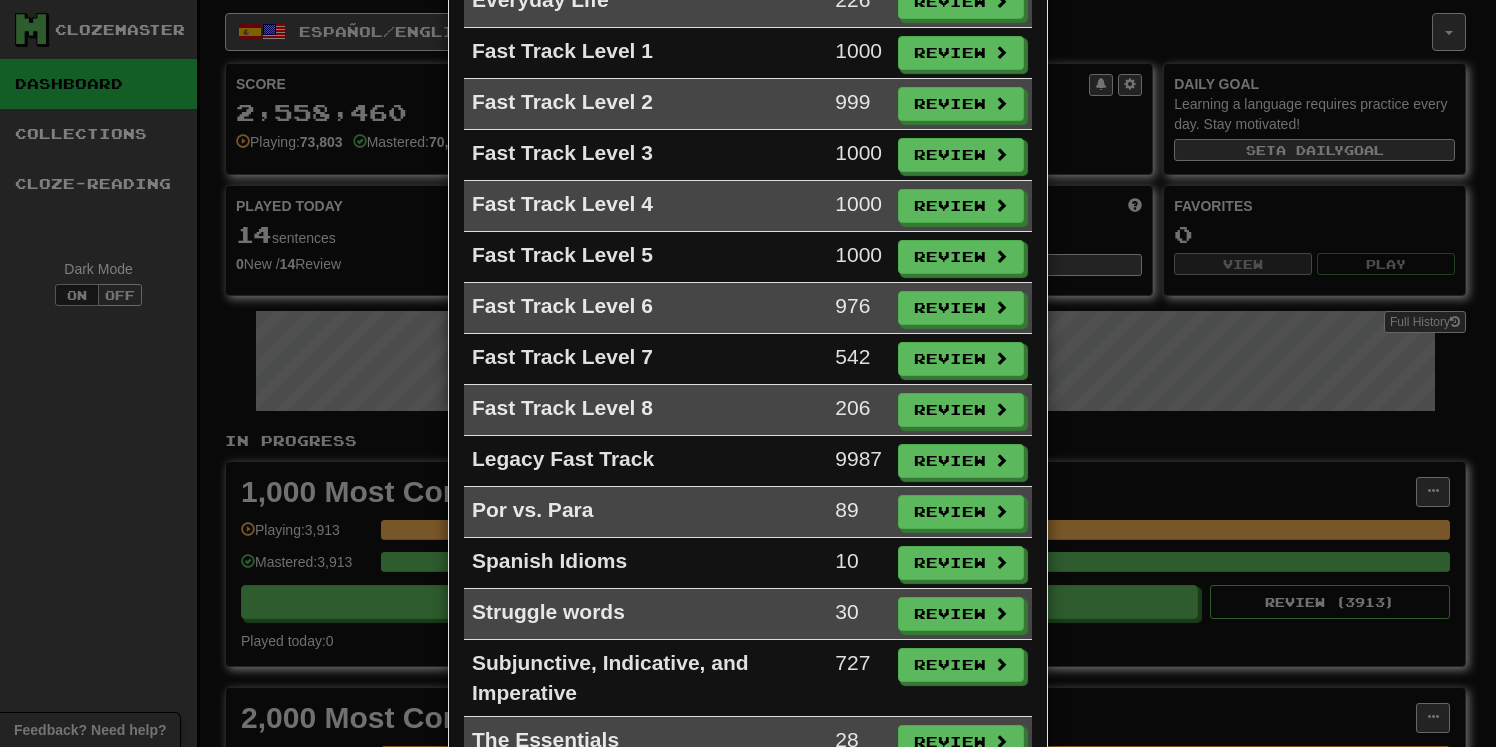 scroll, scrollTop: 800, scrollLeft: 0, axis: vertical 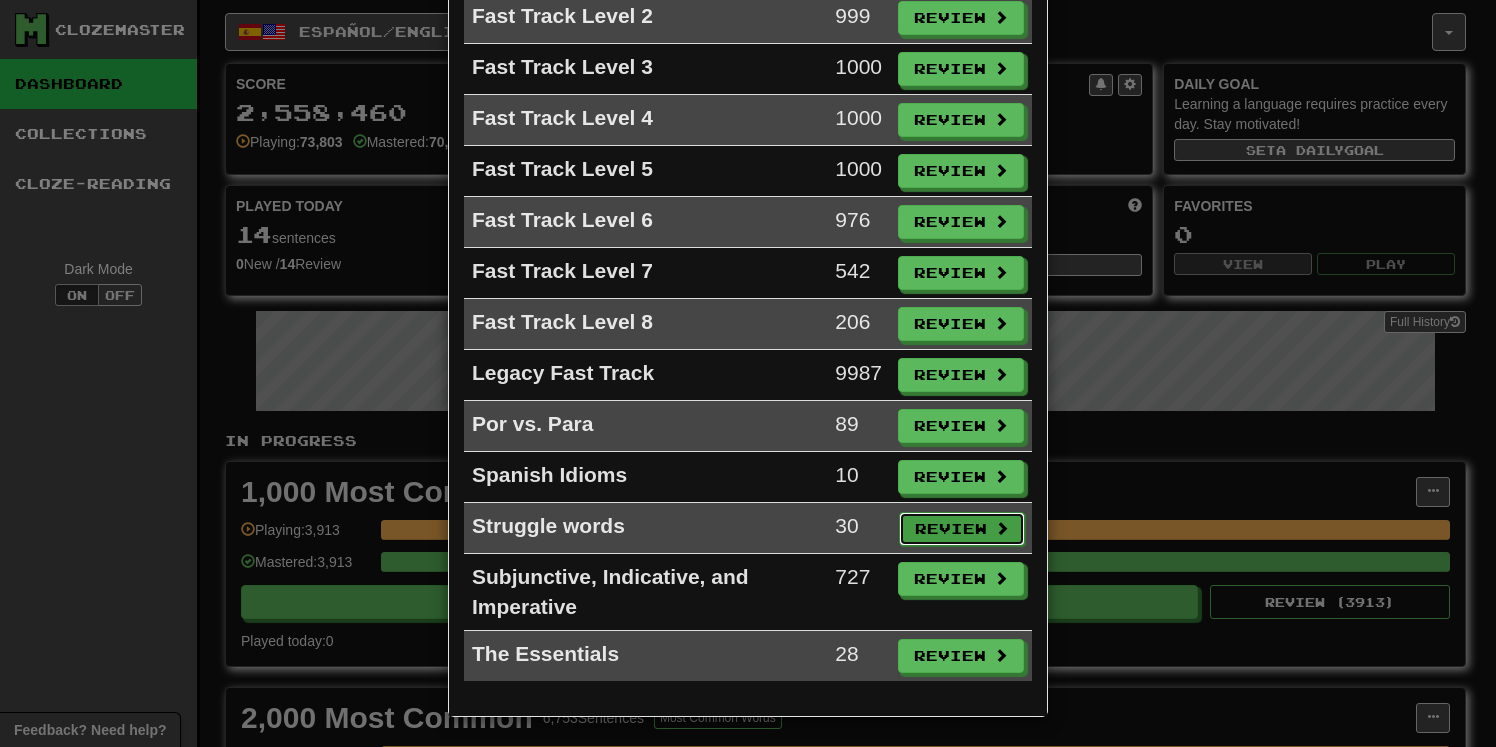 click on "Review" at bounding box center (962, 529) 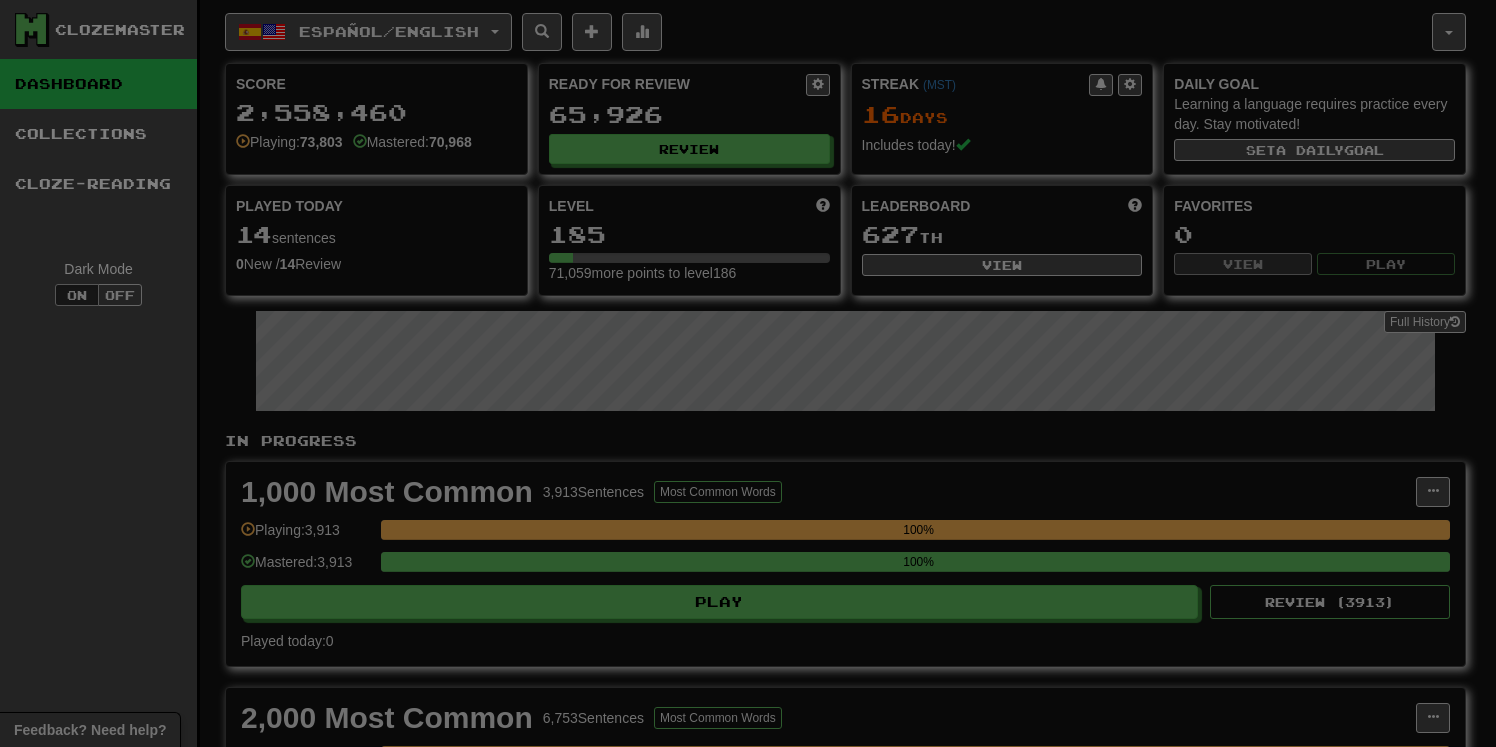 select on "**" 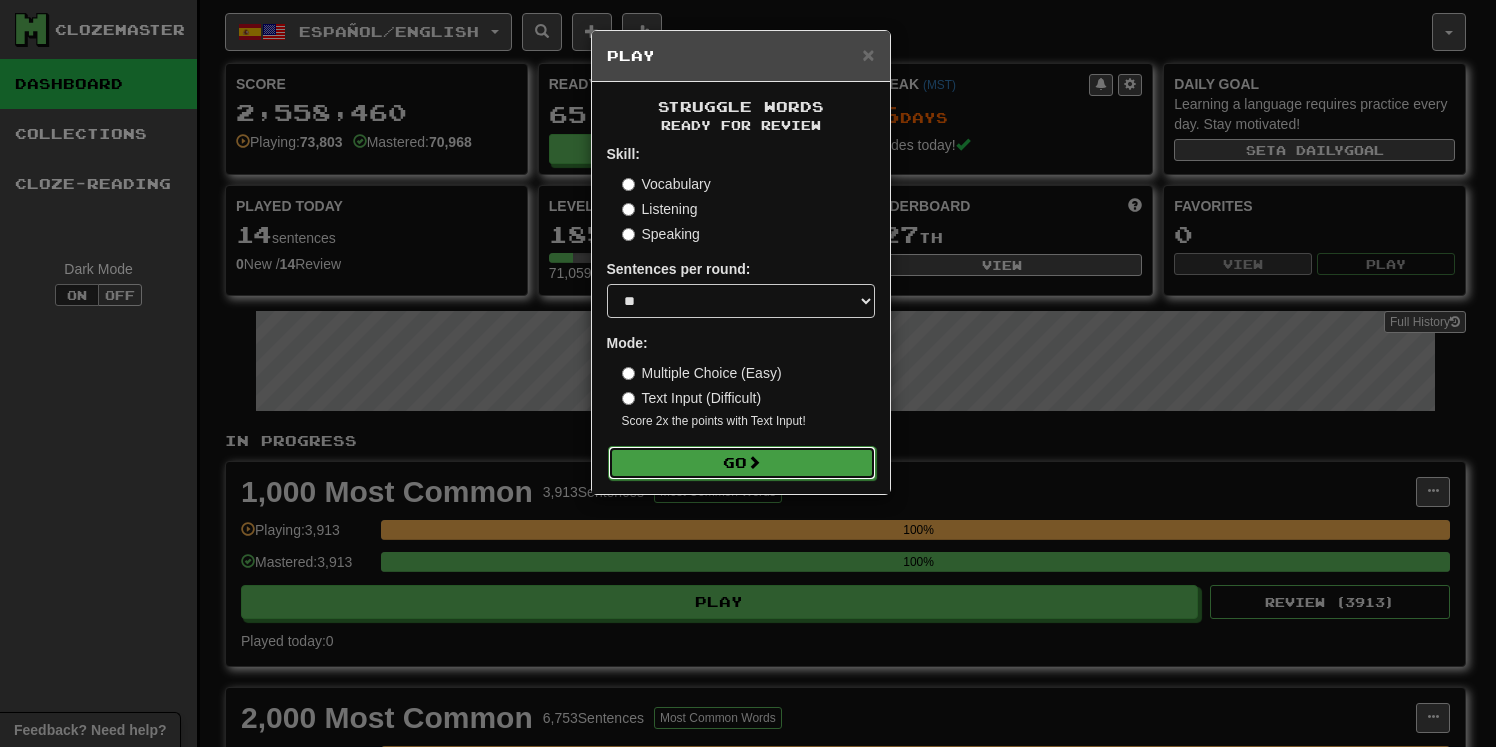 click on "Go" at bounding box center [742, 463] 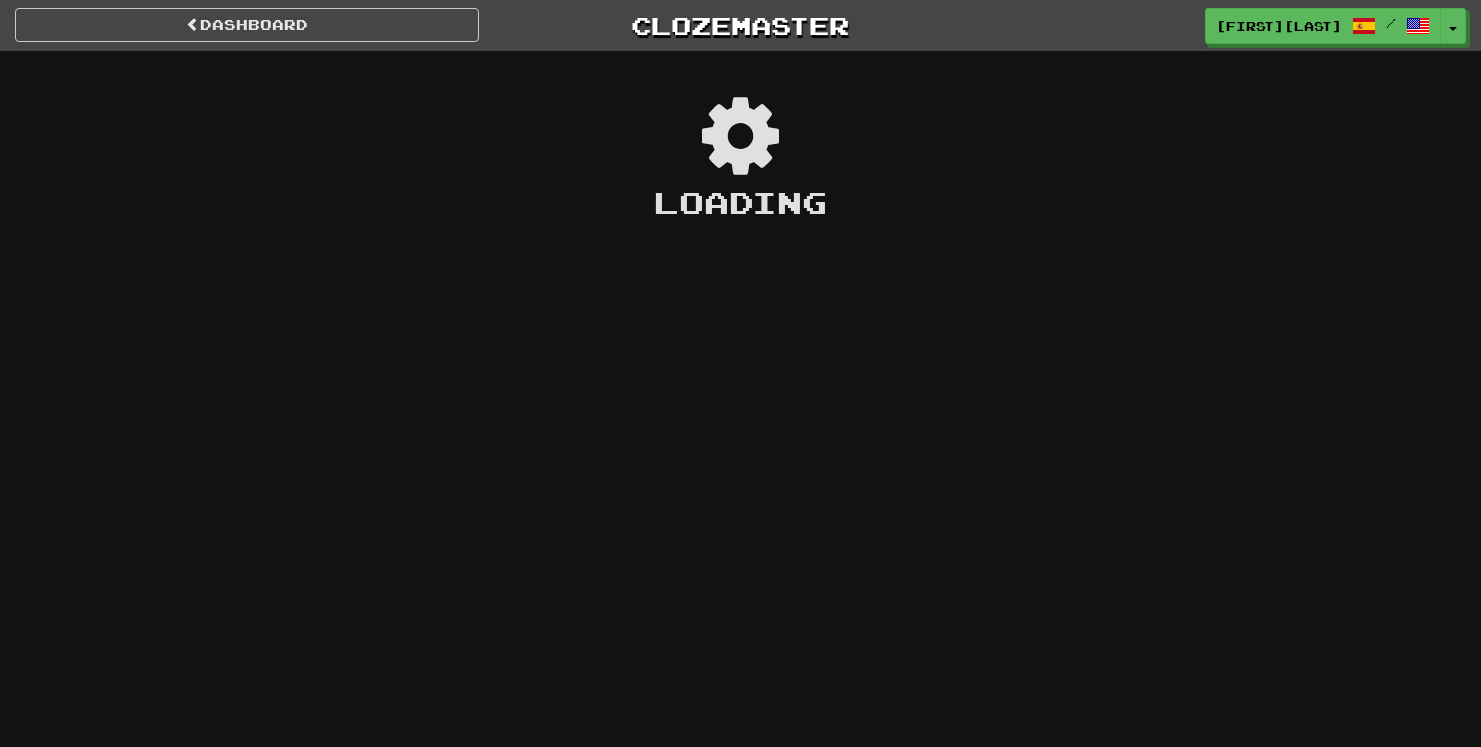 scroll, scrollTop: 0, scrollLeft: 0, axis: both 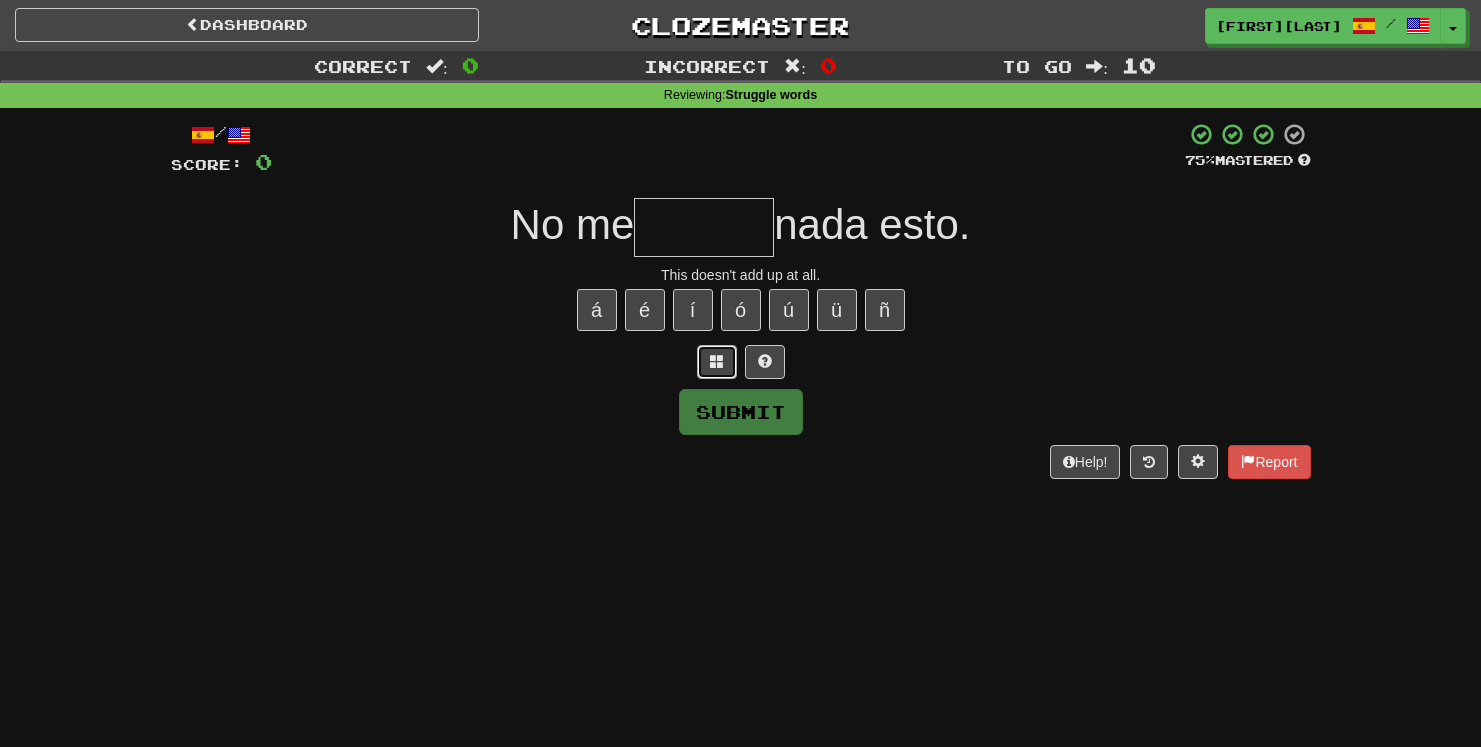 click at bounding box center [717, 361] 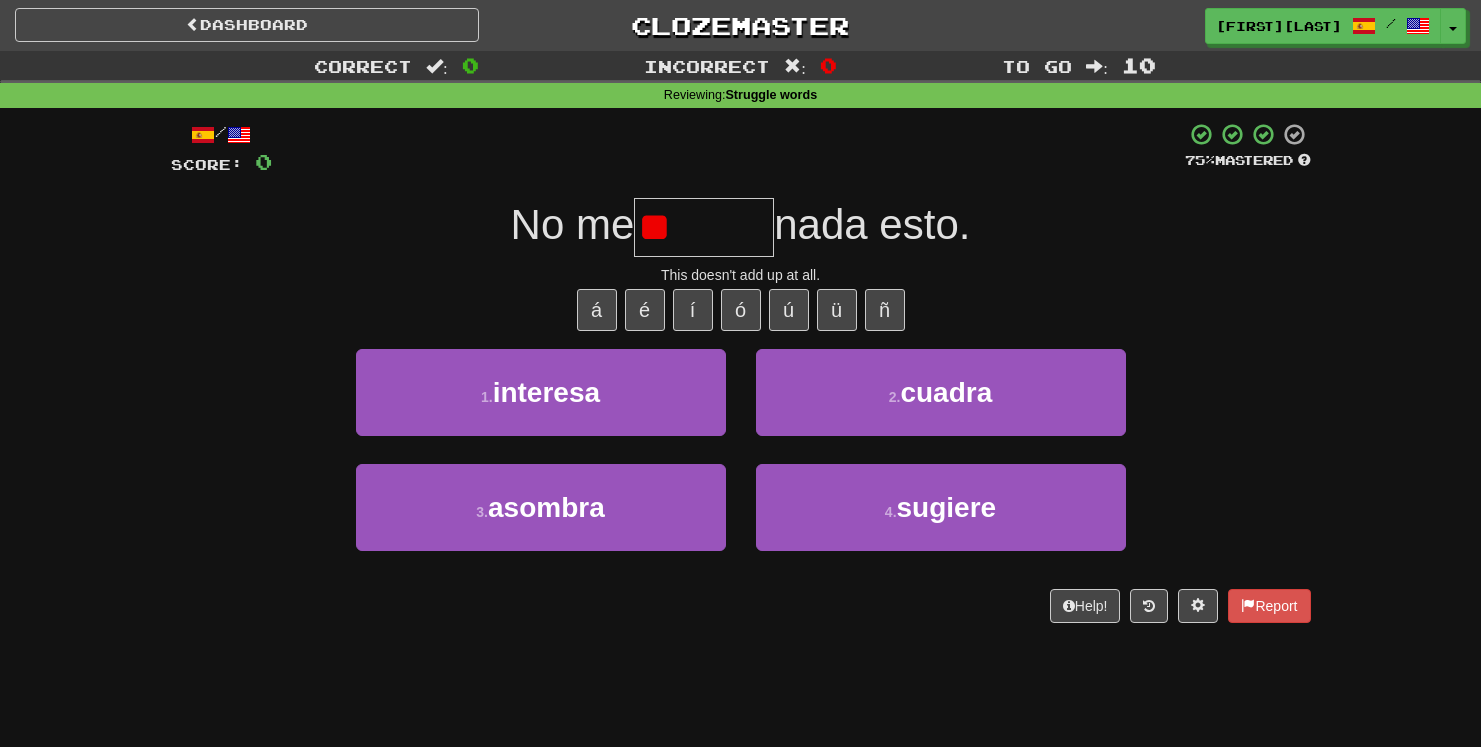 type on "*" 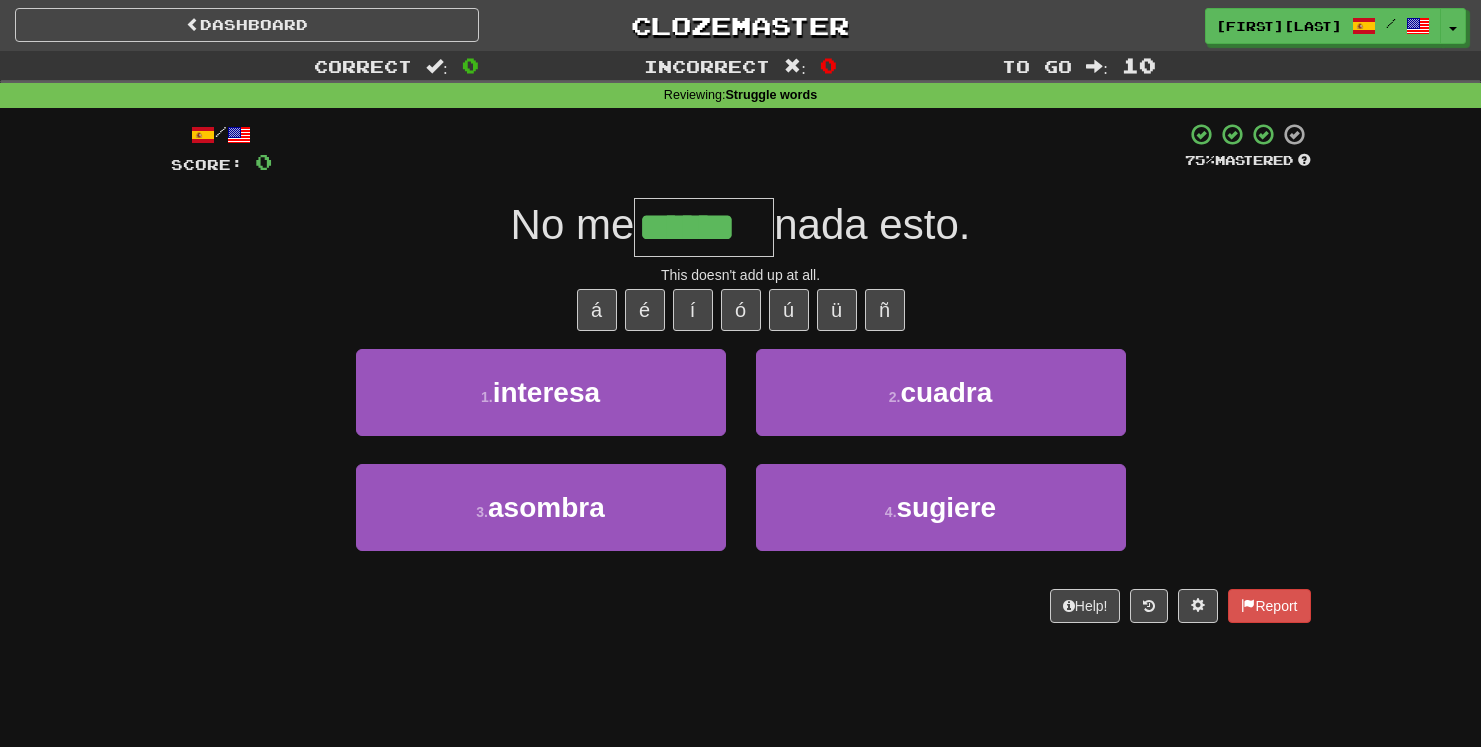 type on "******" 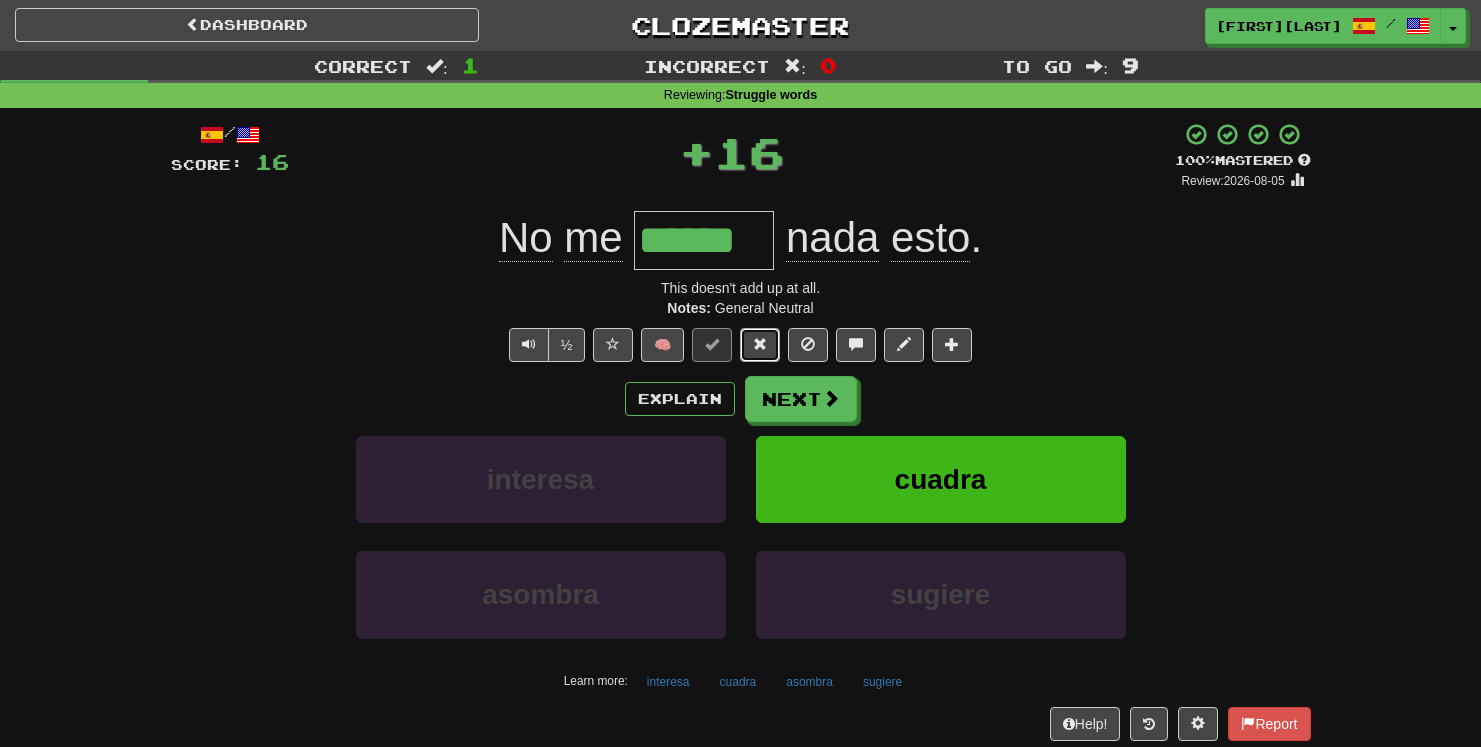 click at bounding box center [760, 344] 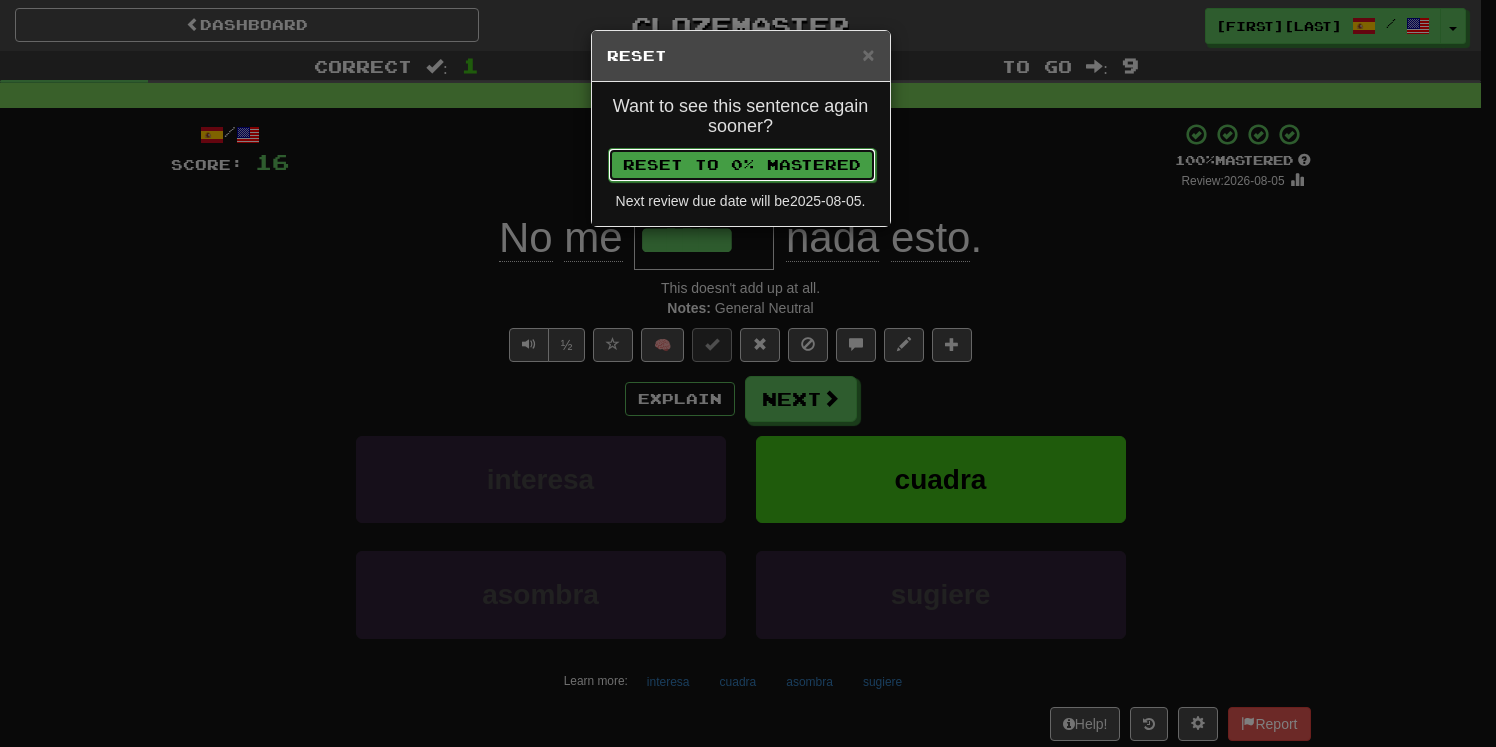 click on "Reset to 0% Mastered" at bounding box center (742, 165) 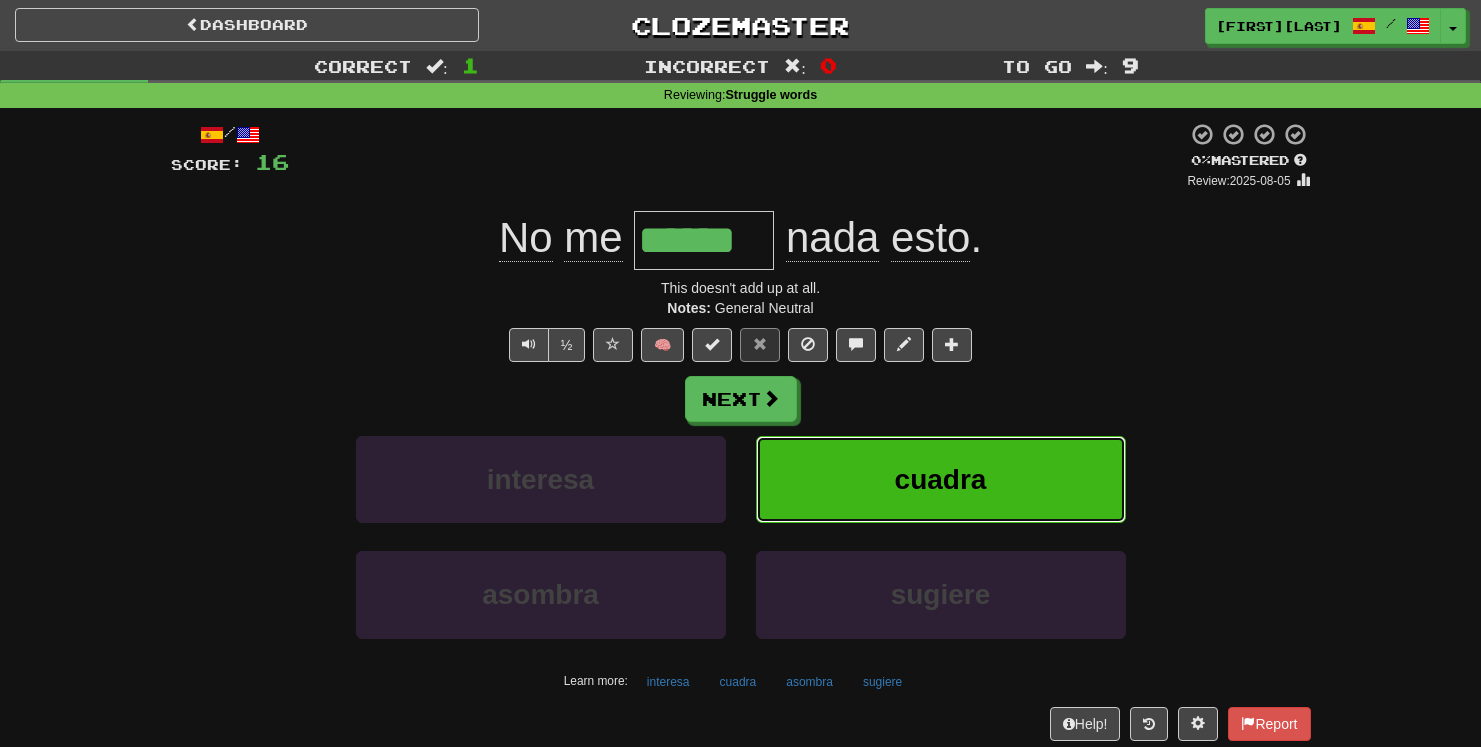 click on "cuadra" at bounding box center [941, 479] 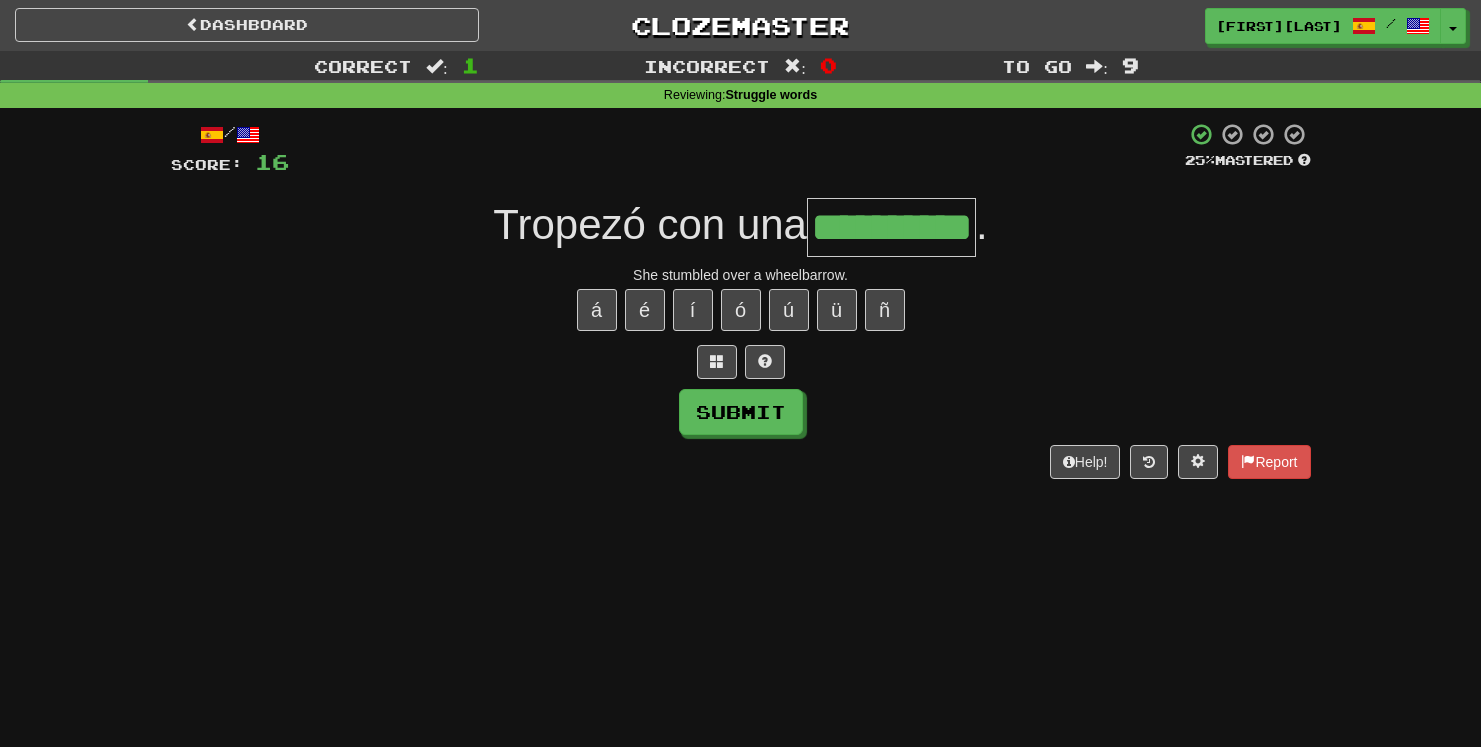 type on "**********" 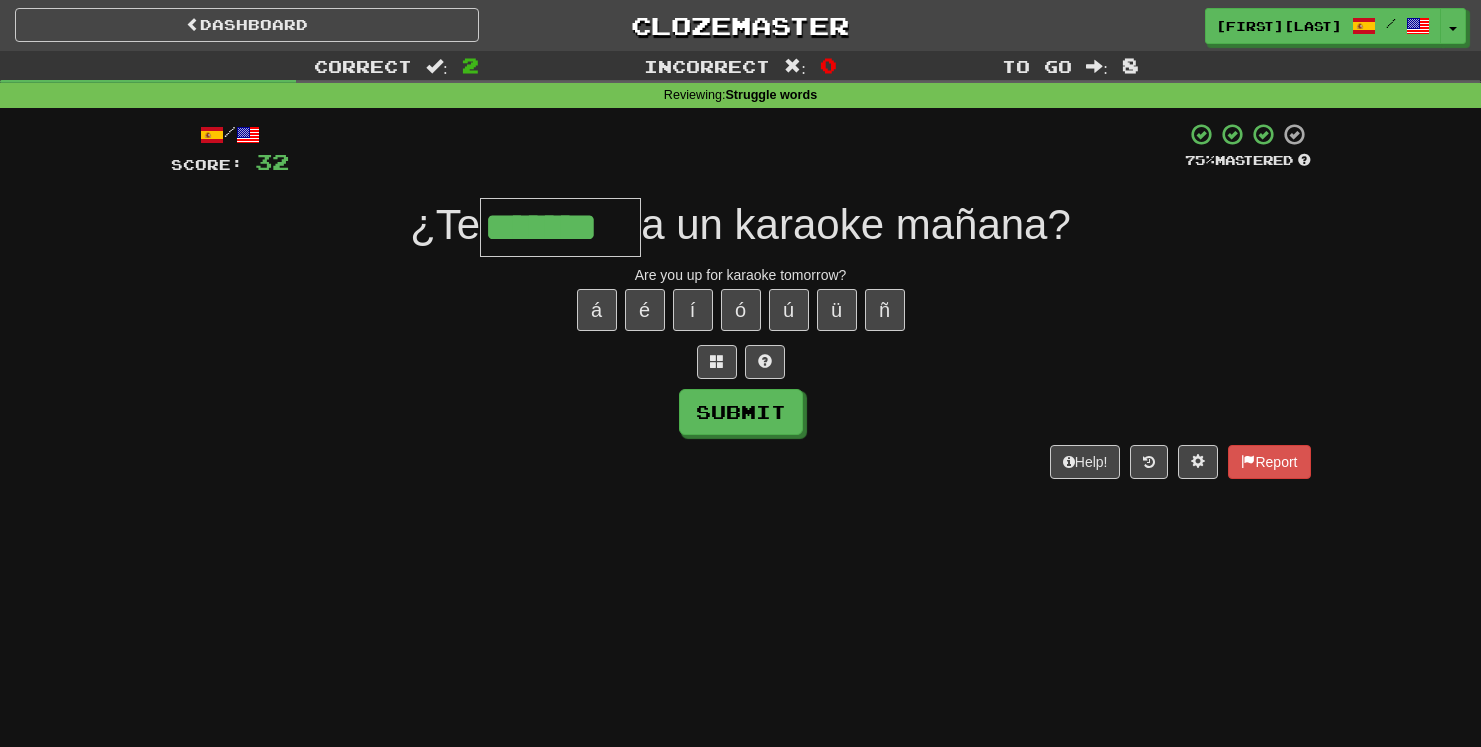type on "*******" 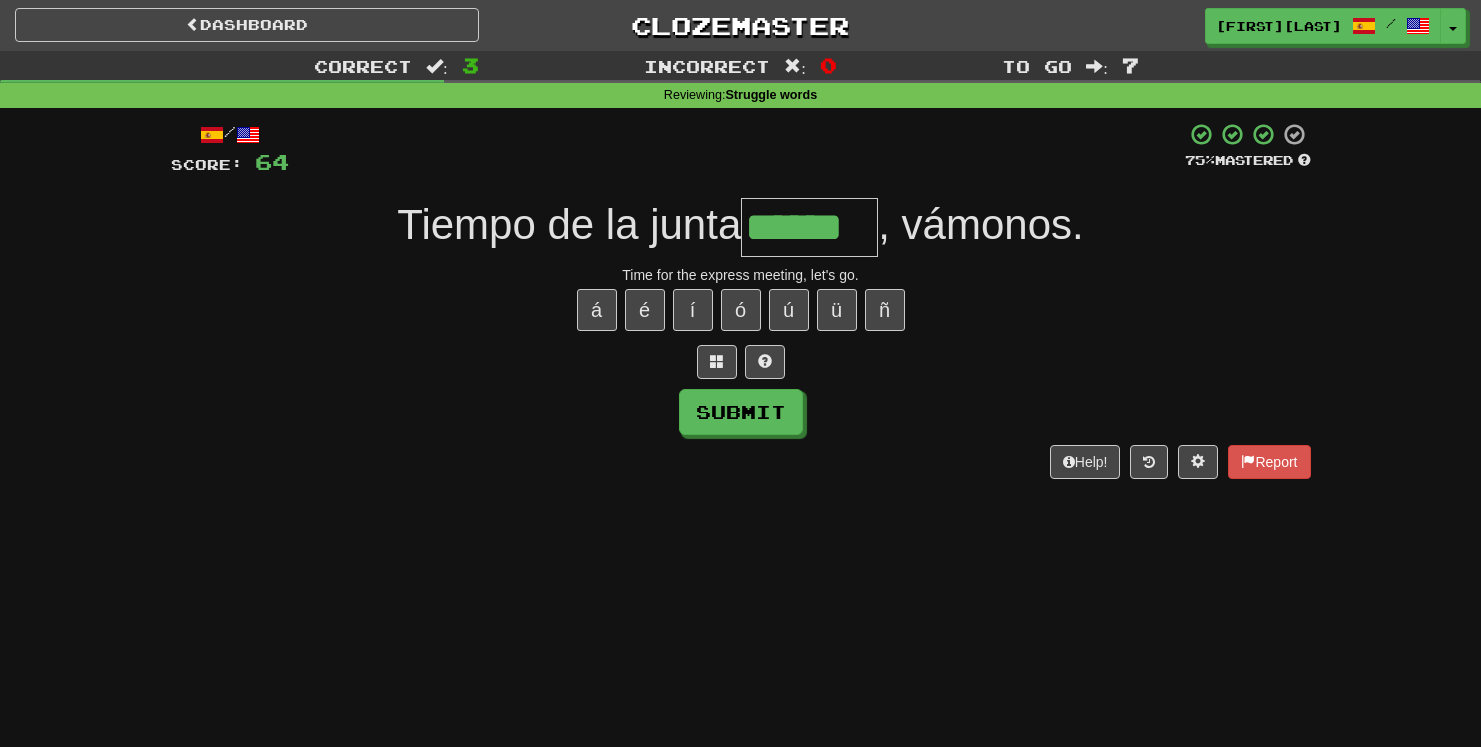 type on "******" 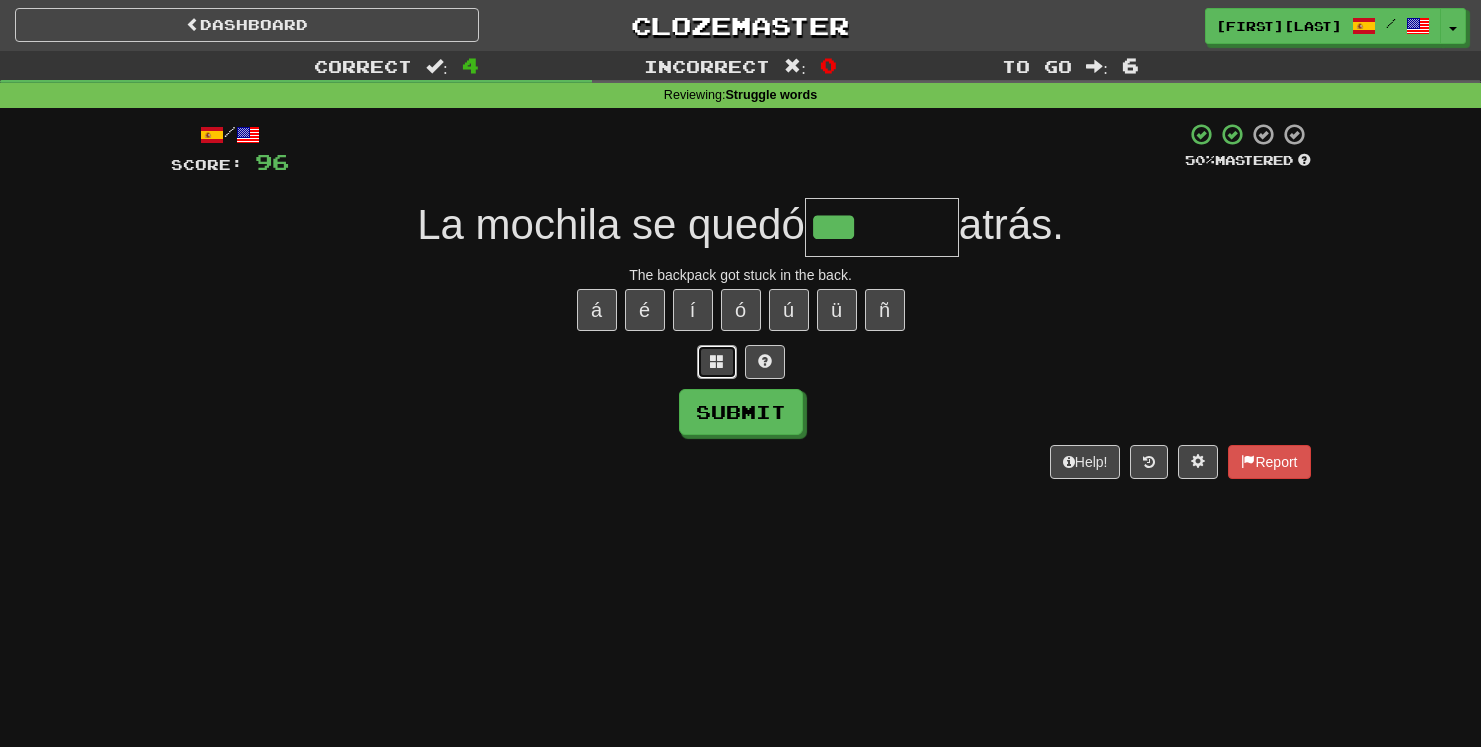 click at bounding box center [717, 362] 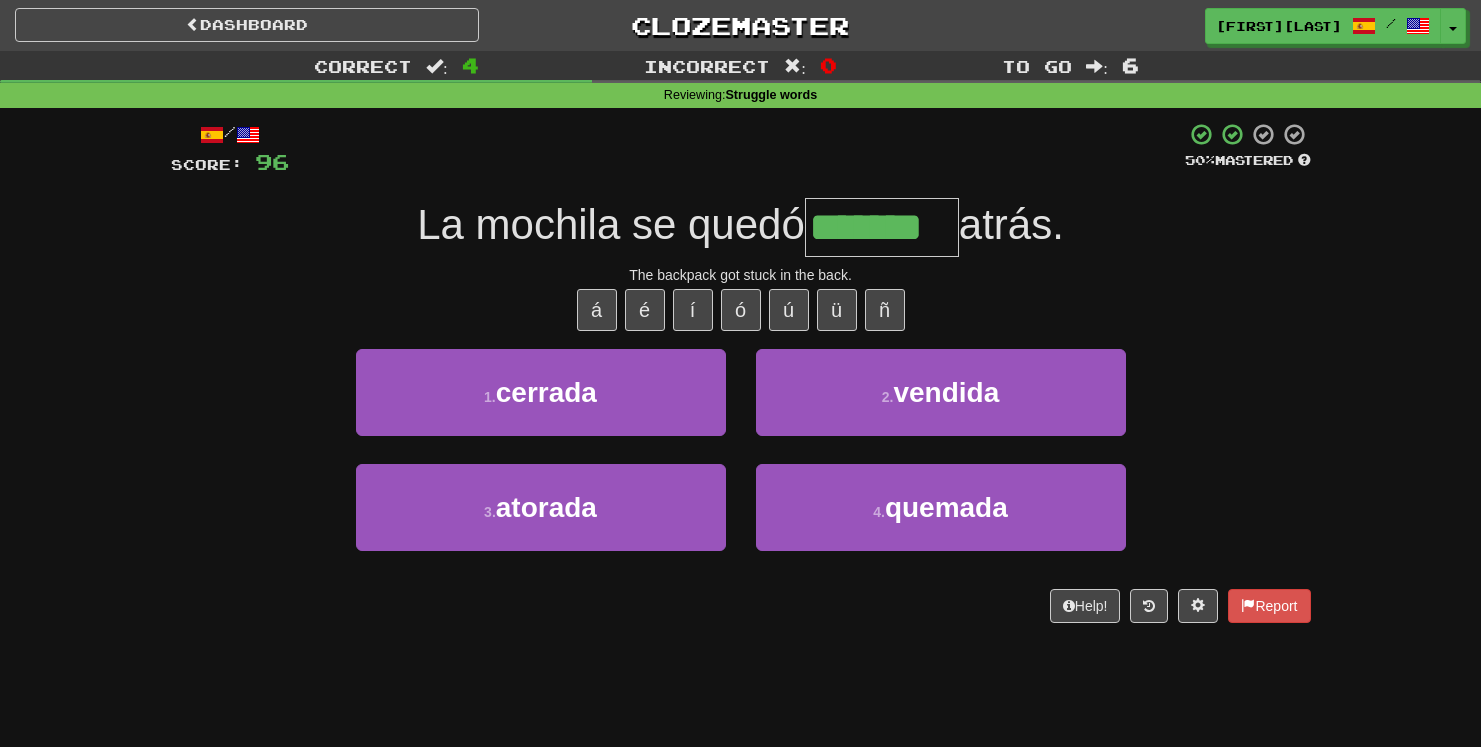 type on "*******" 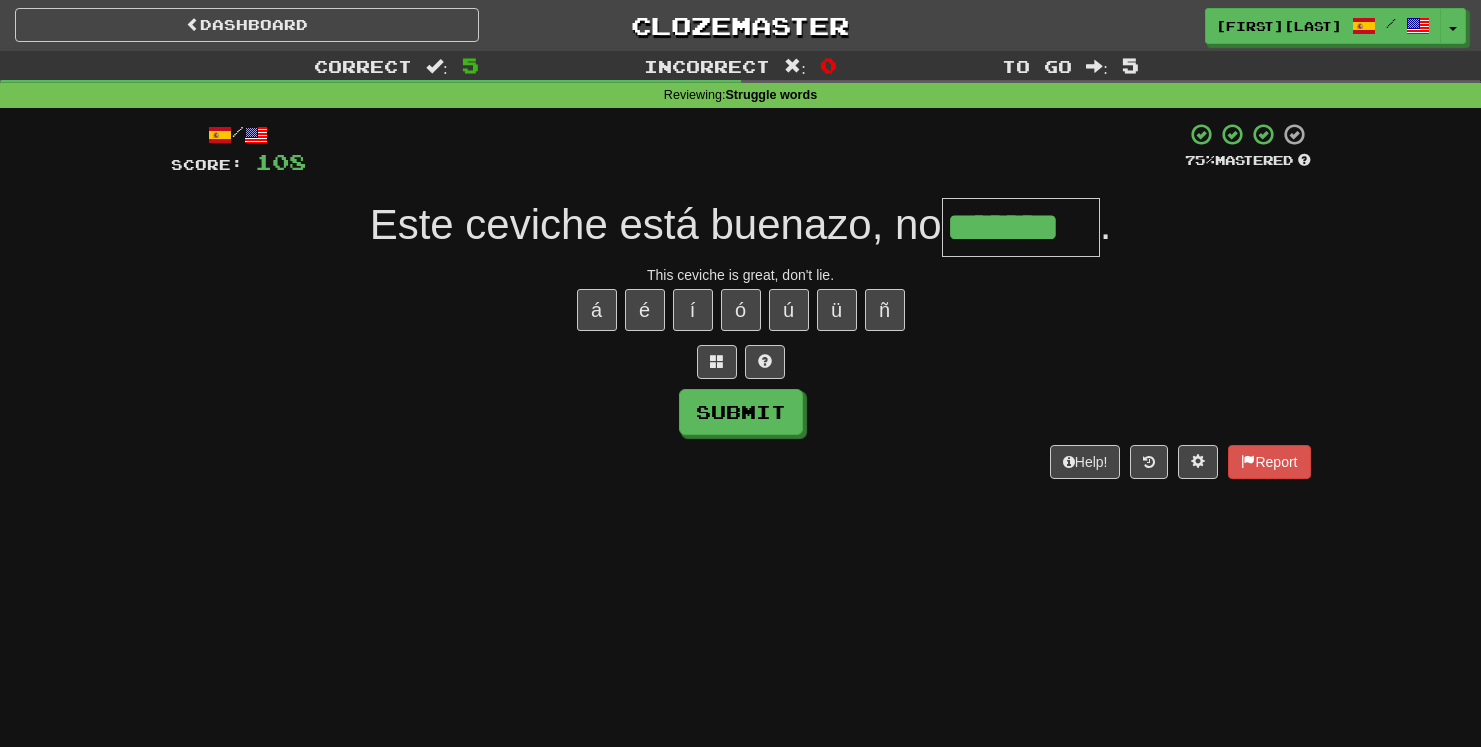 type on "*******" 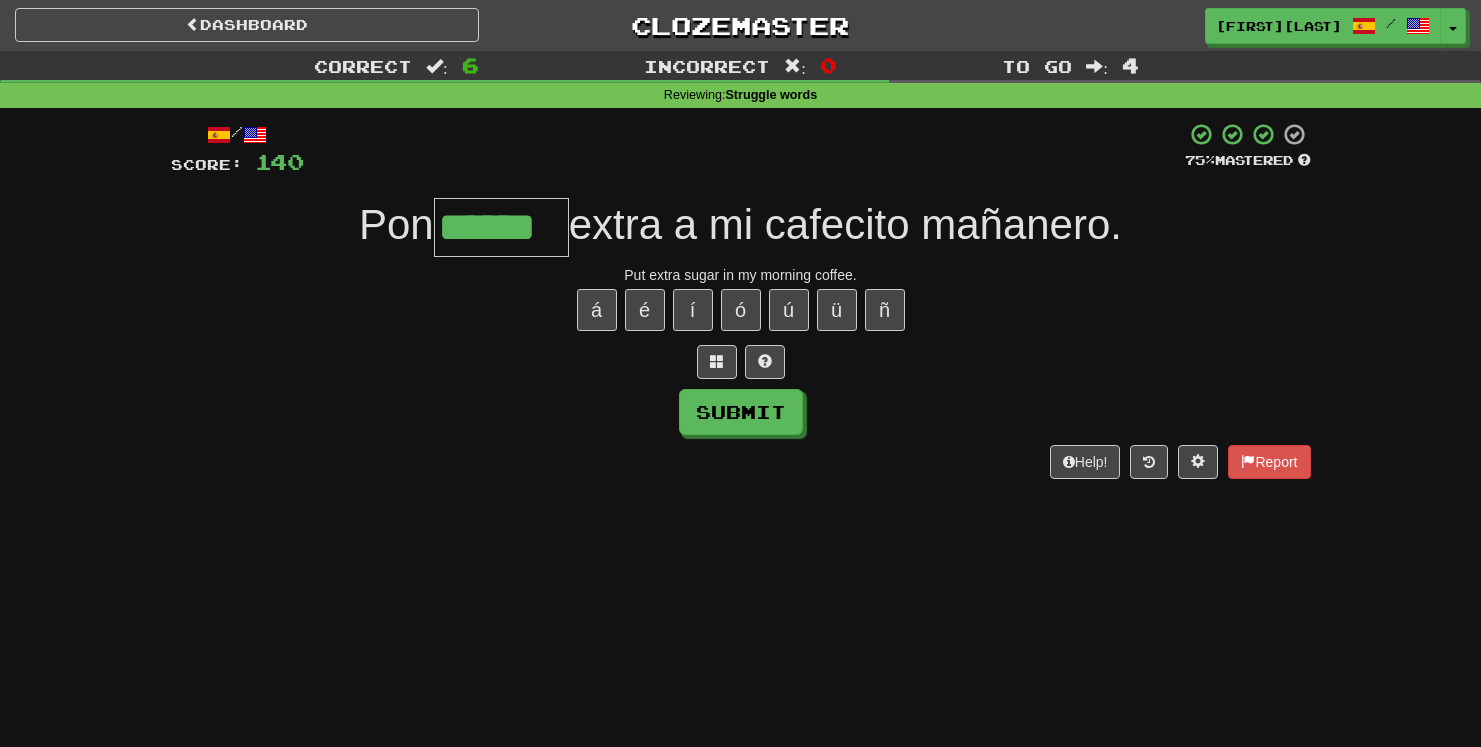 type on "******" 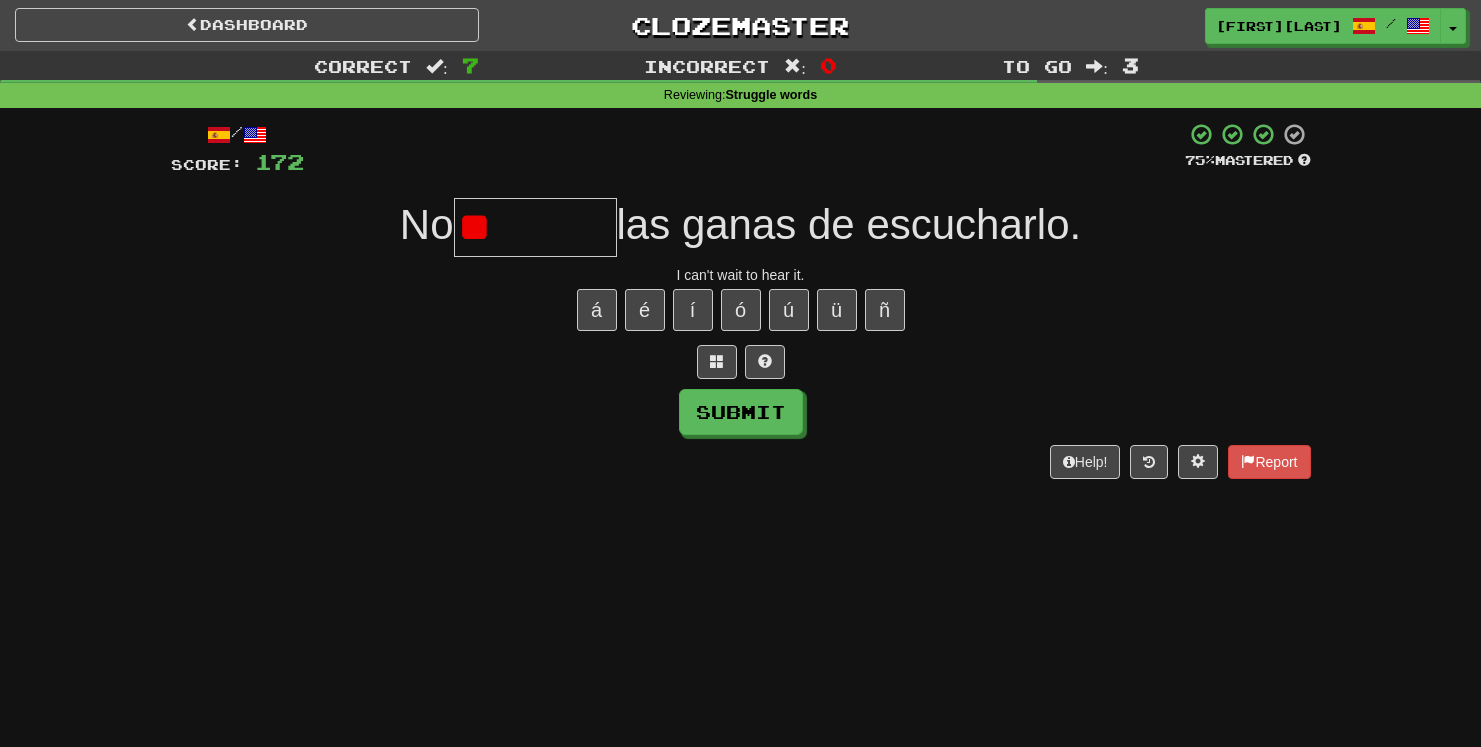 type on "*" 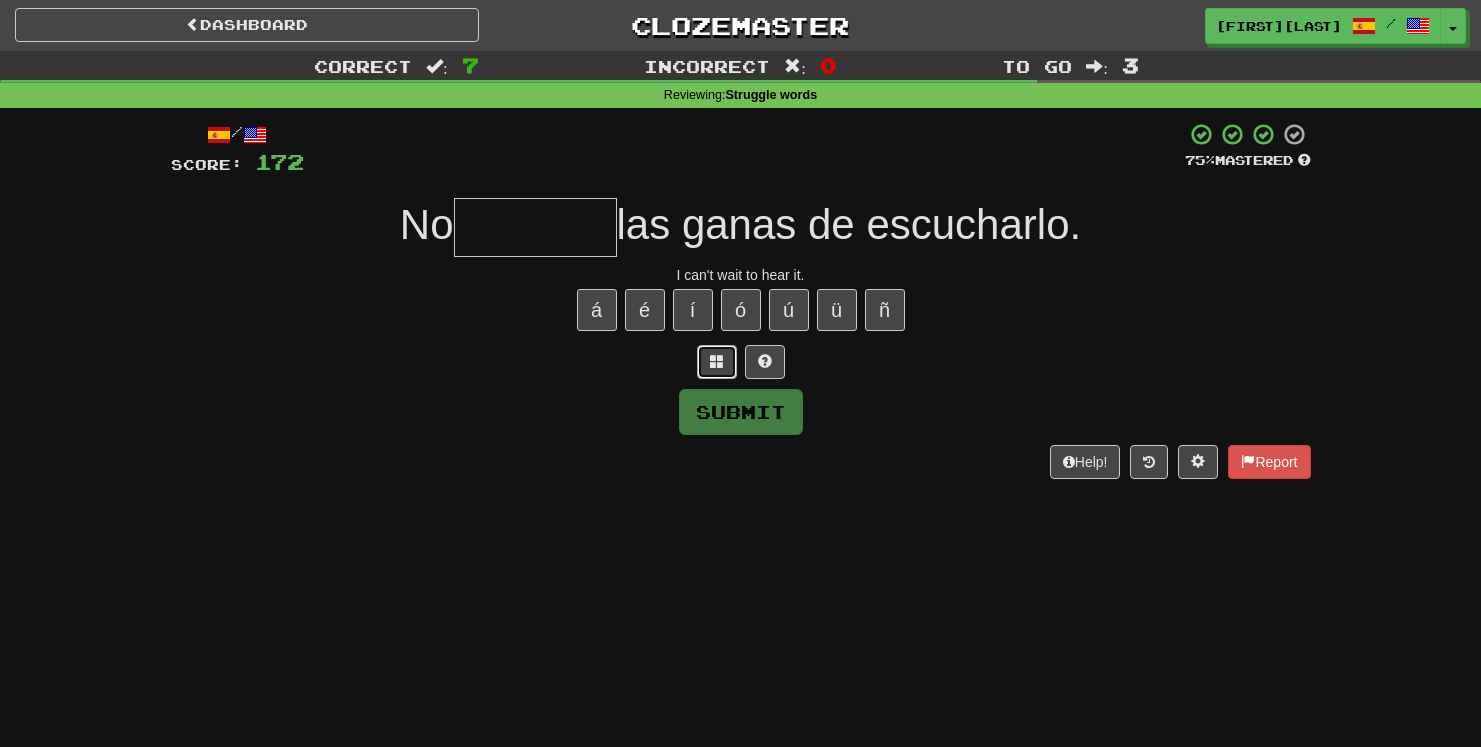 click at bounding box center (717, 361) 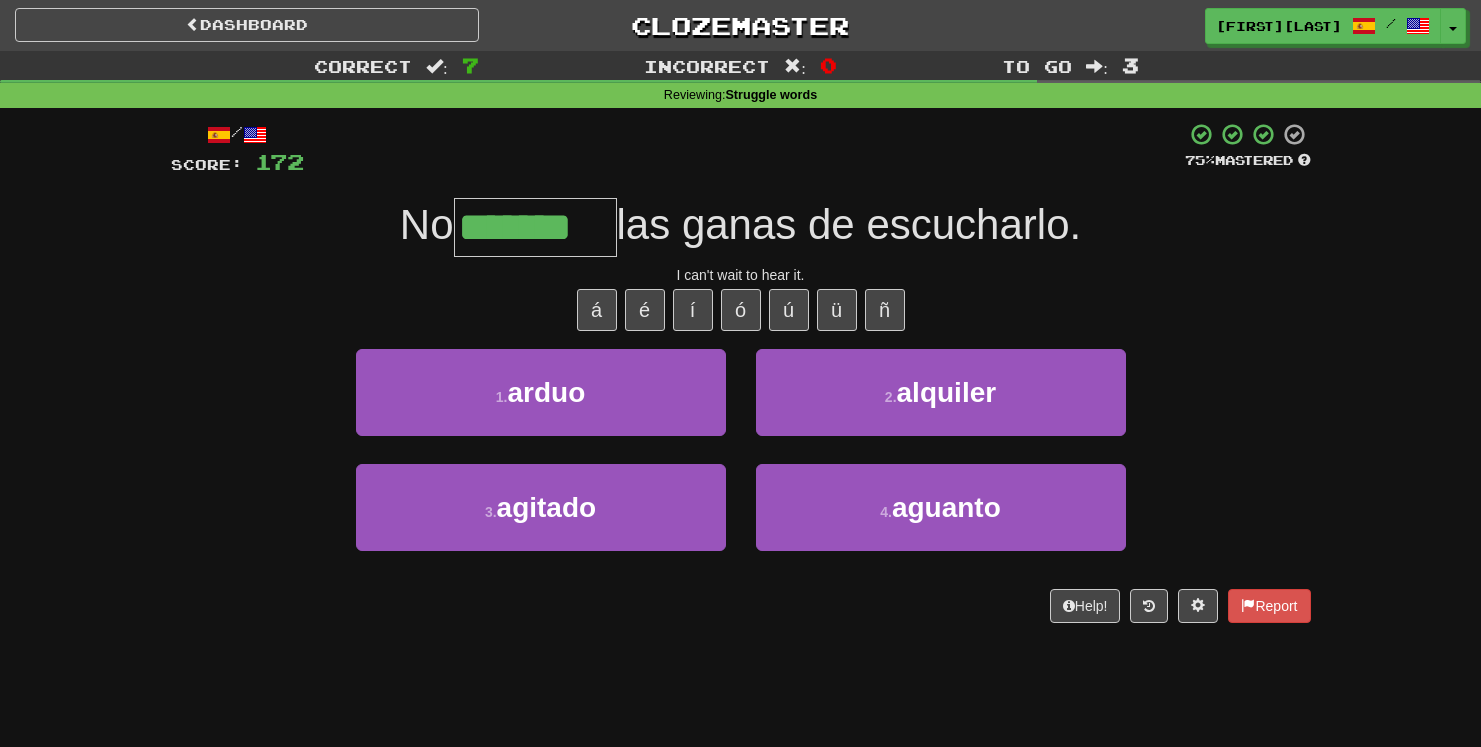 type on "*******" 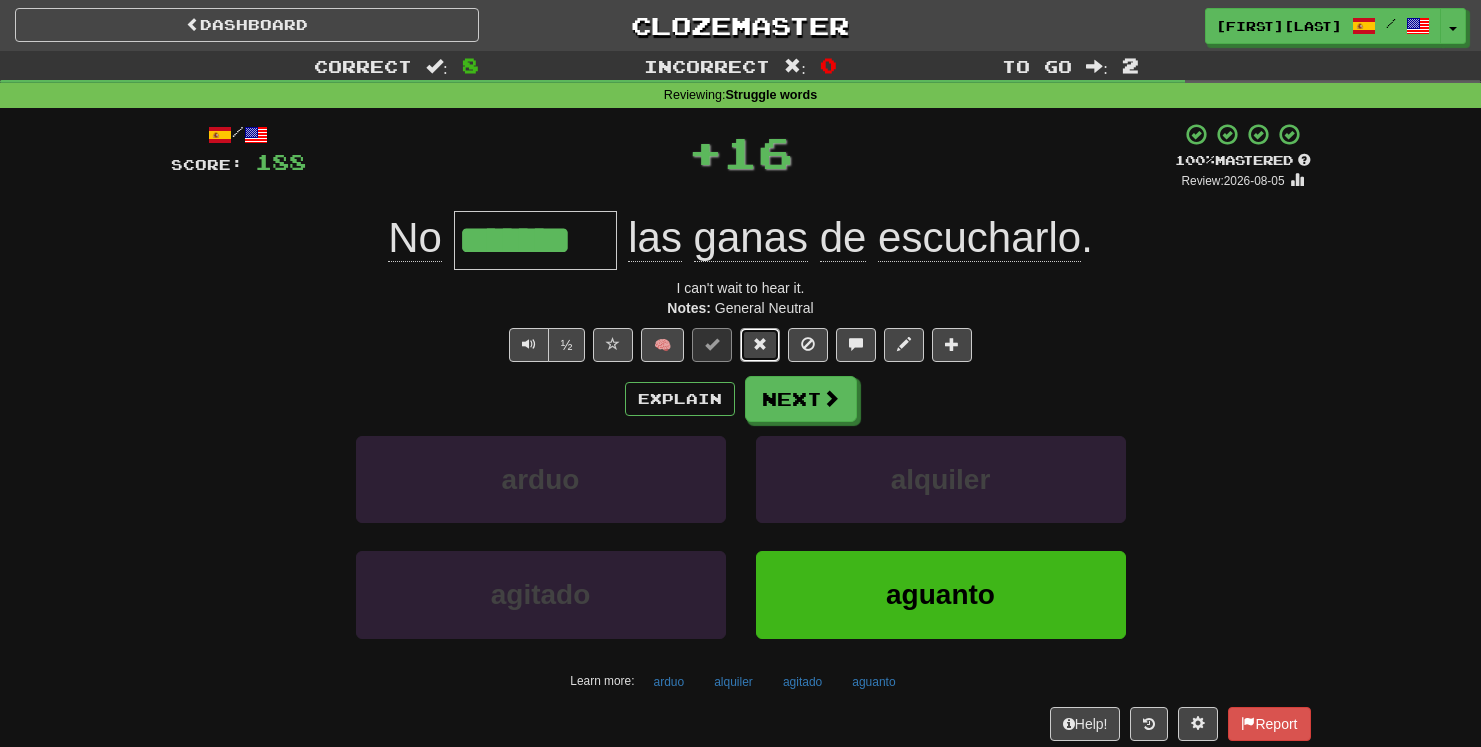 click at bounding box center [760, 344] 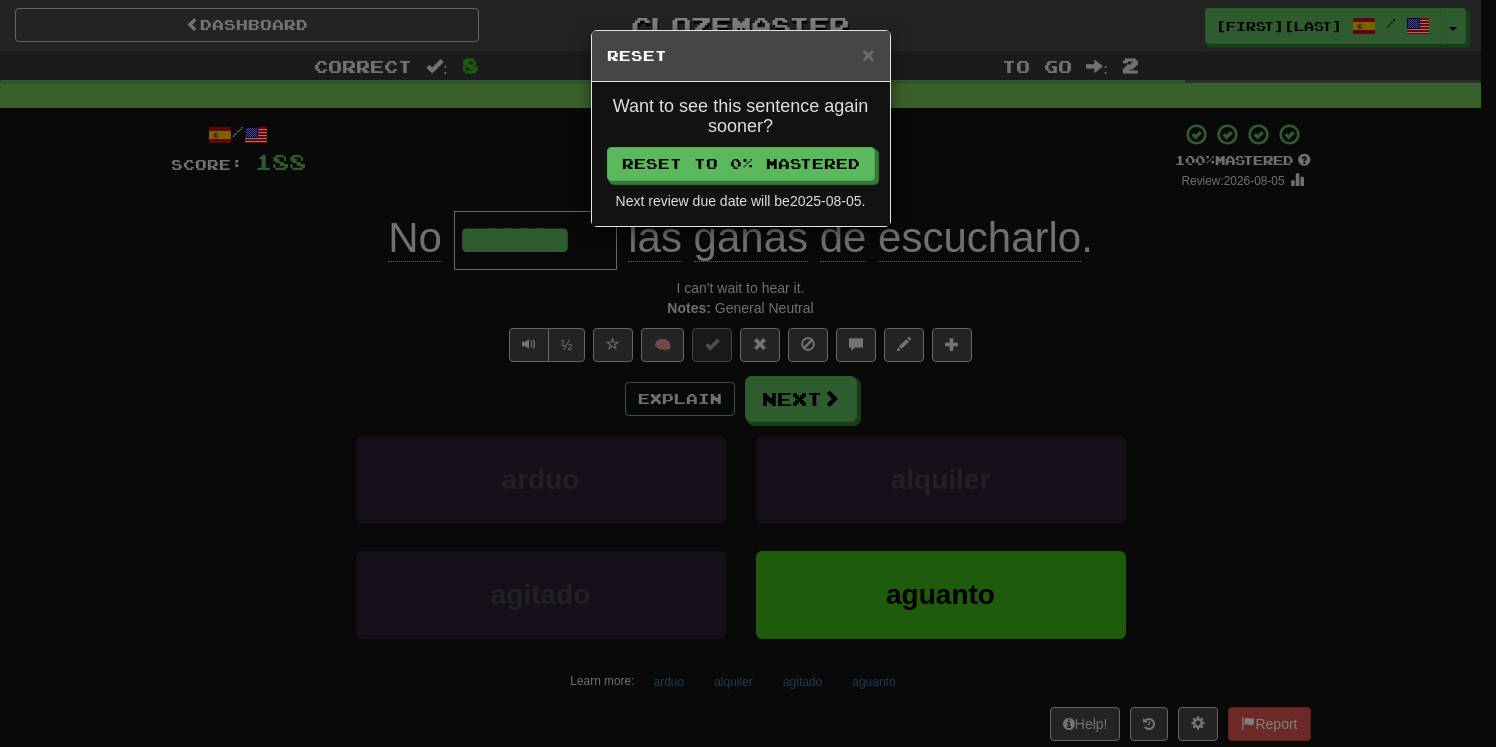 click on "Want to see this sentence again sooner? Reset to 0% Mastered Next review due date will be  2025-08-05 ." at bounding box center [741, 154] 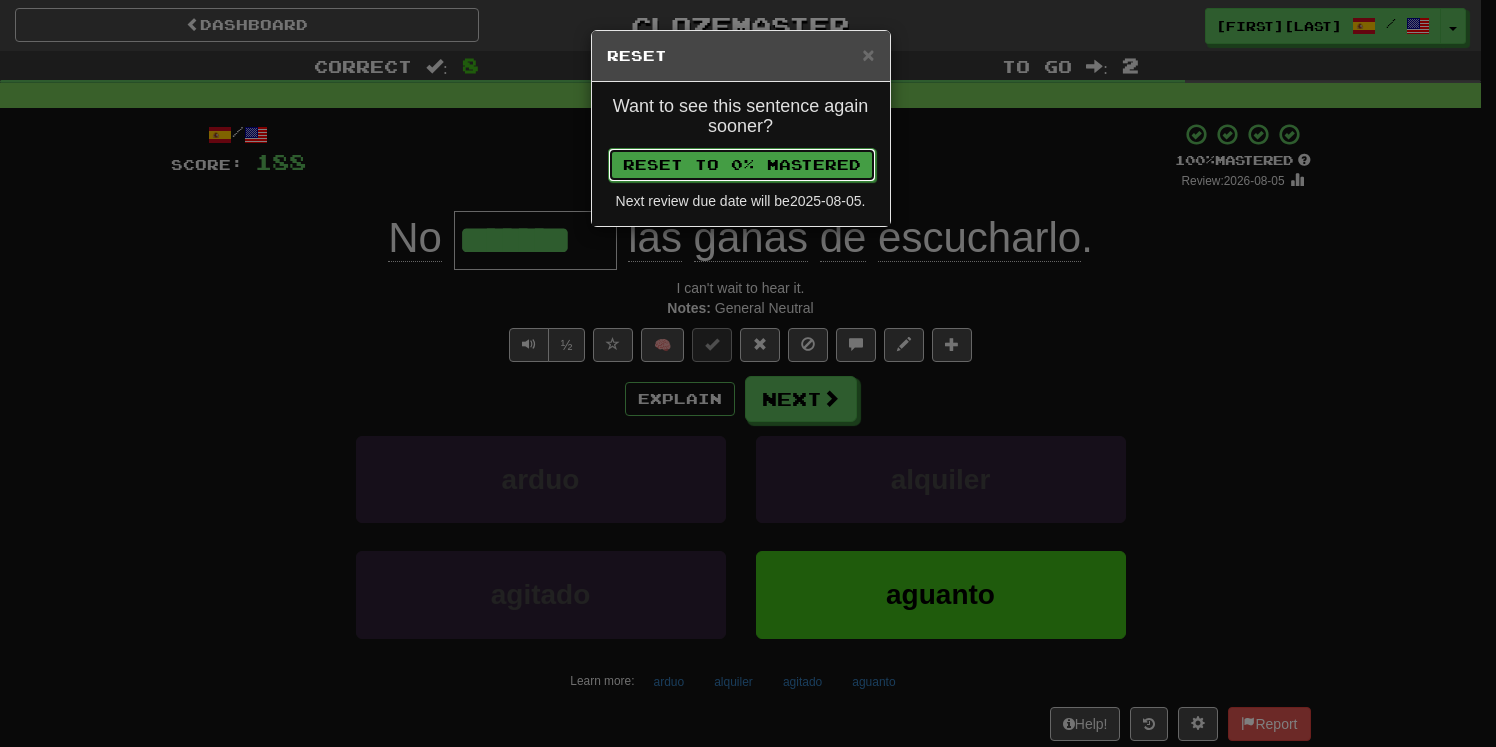 click on "Reset to 0% Mastered" at bounding box center [742, 165] 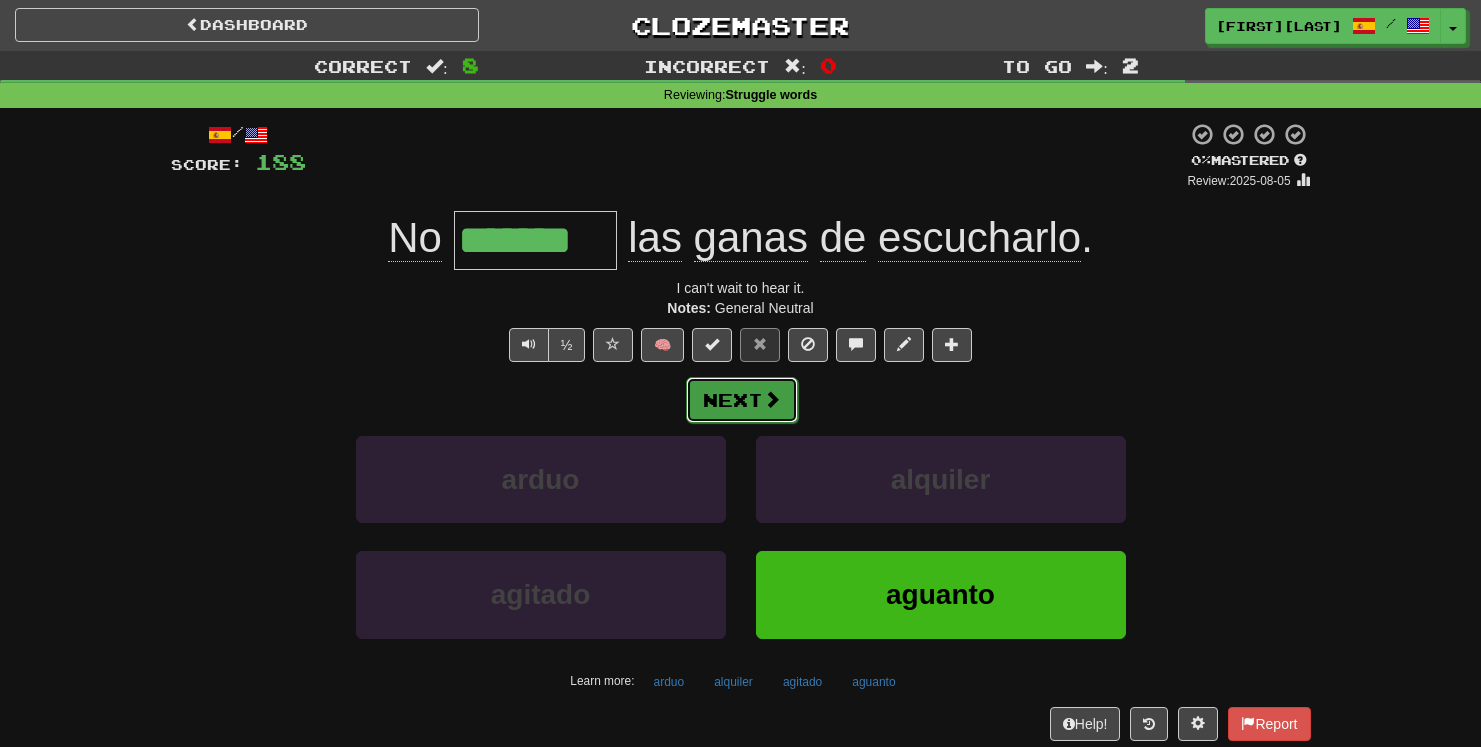 click on "Next" at bounding box center [742, 400] 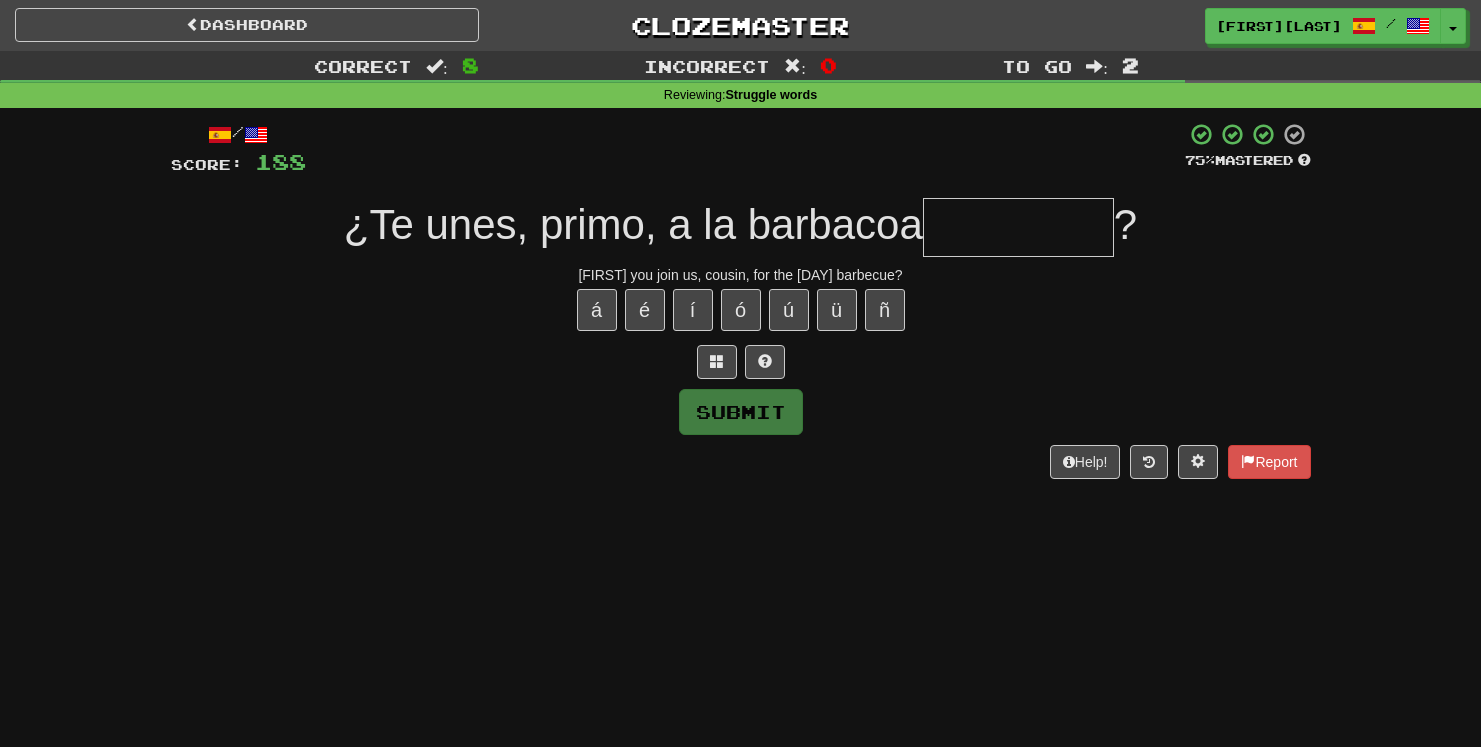 type on "*" 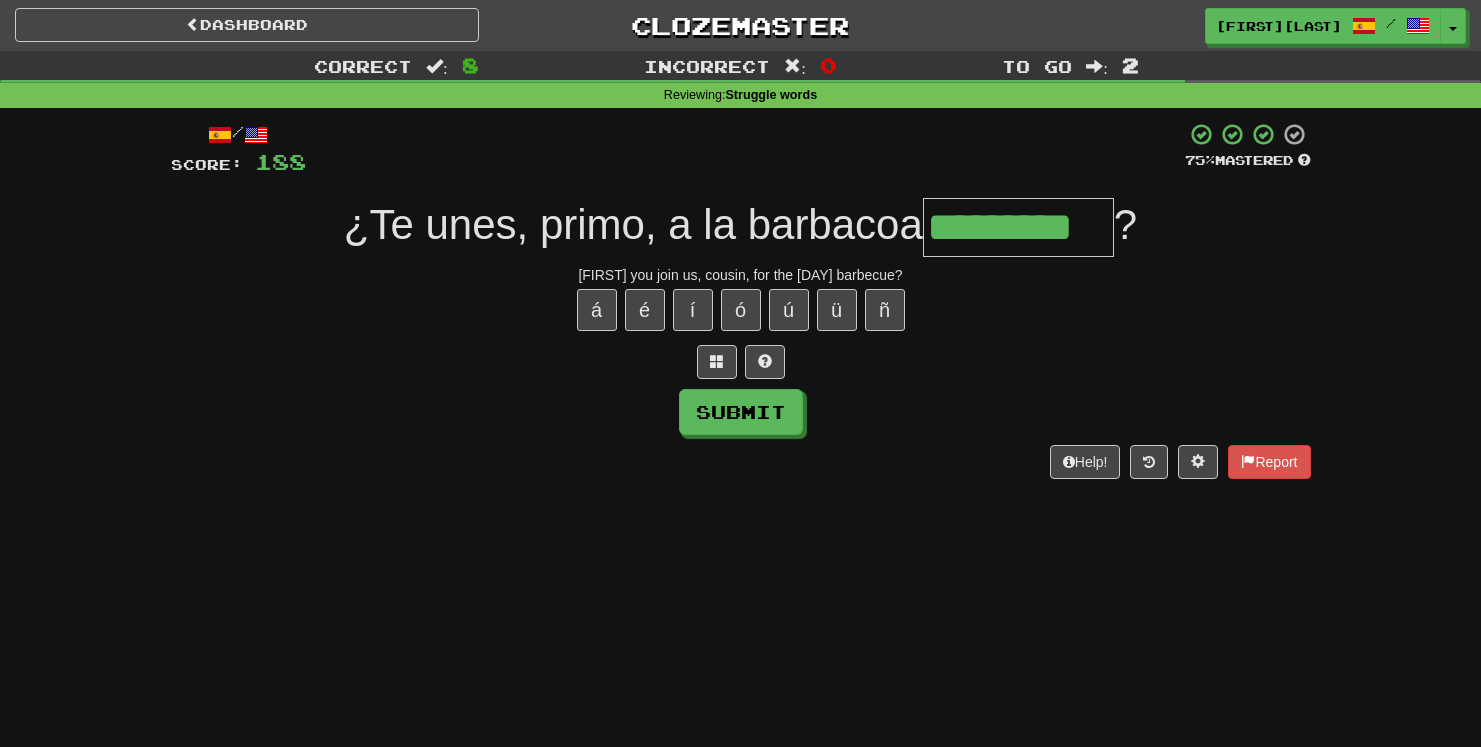 type on "*********" 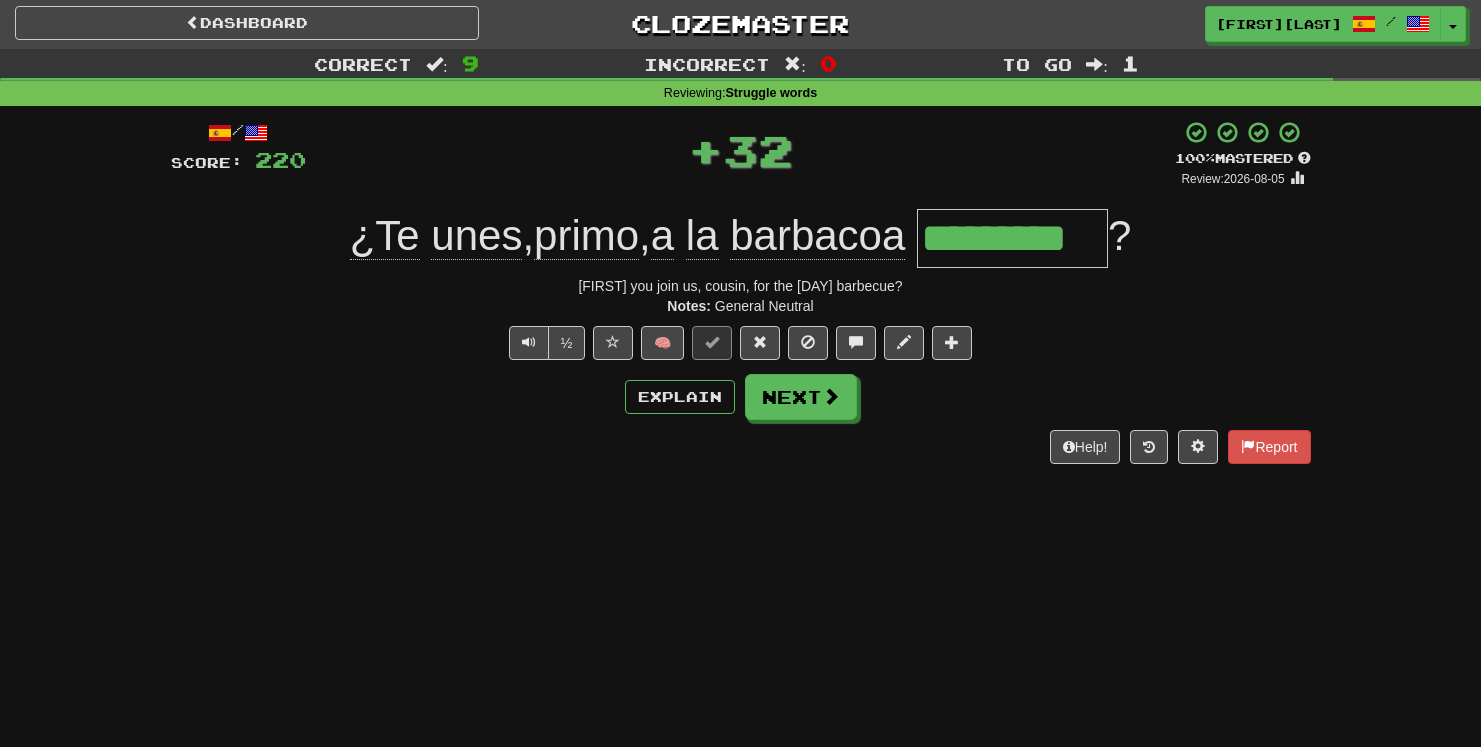 scroll, scrollTop: 4, scrollLeft: 0, axis: vertical 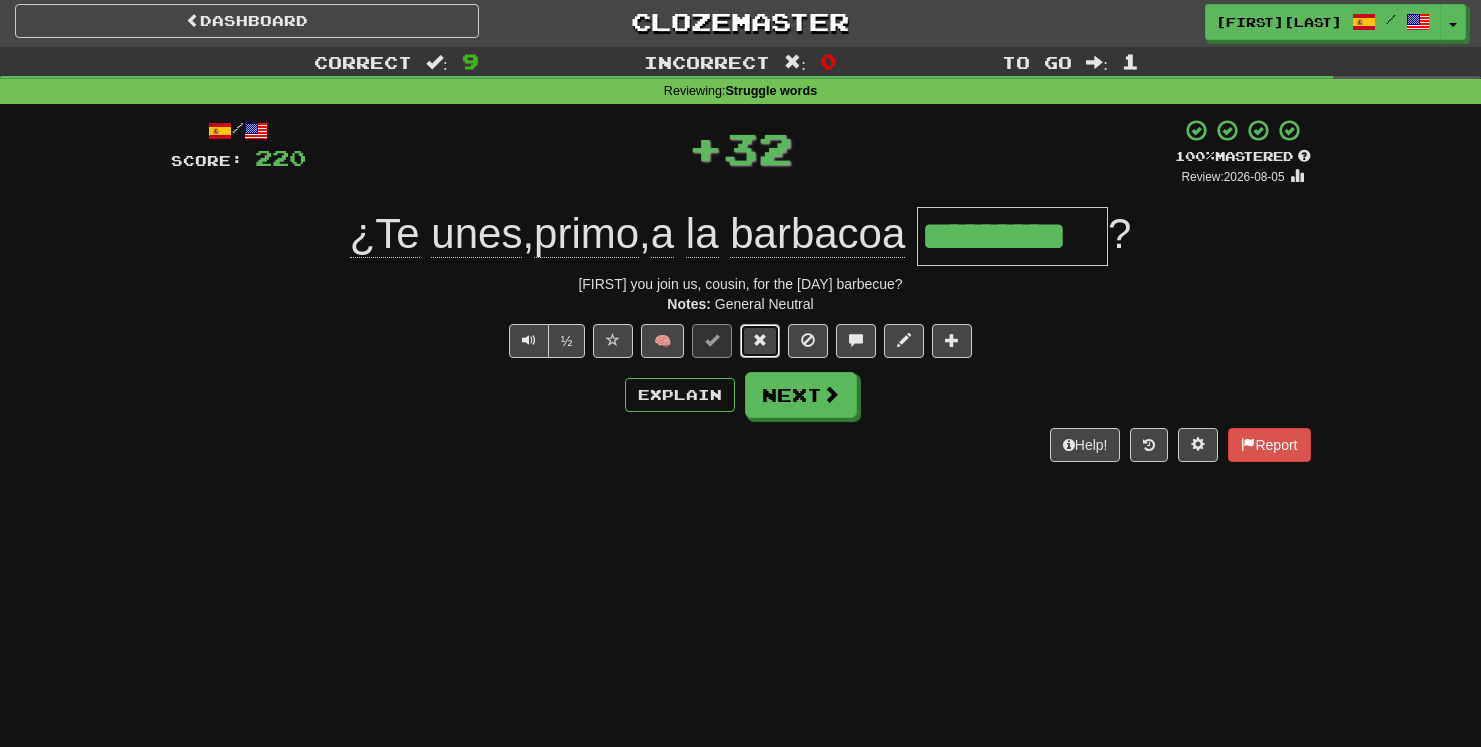 click at bounding box center (760, 340) 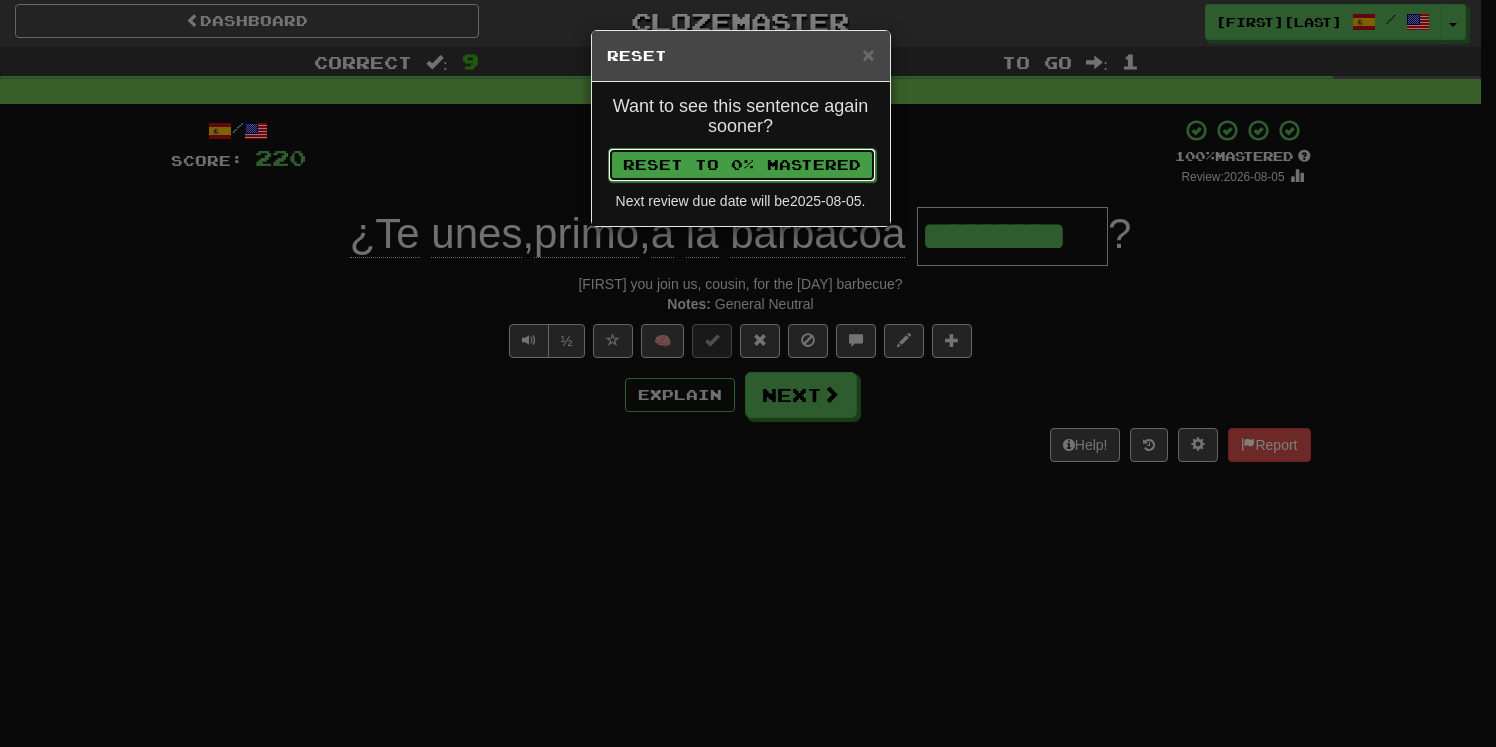 click on "Reset to 0% Mastered" at bounding box center (742, 165) 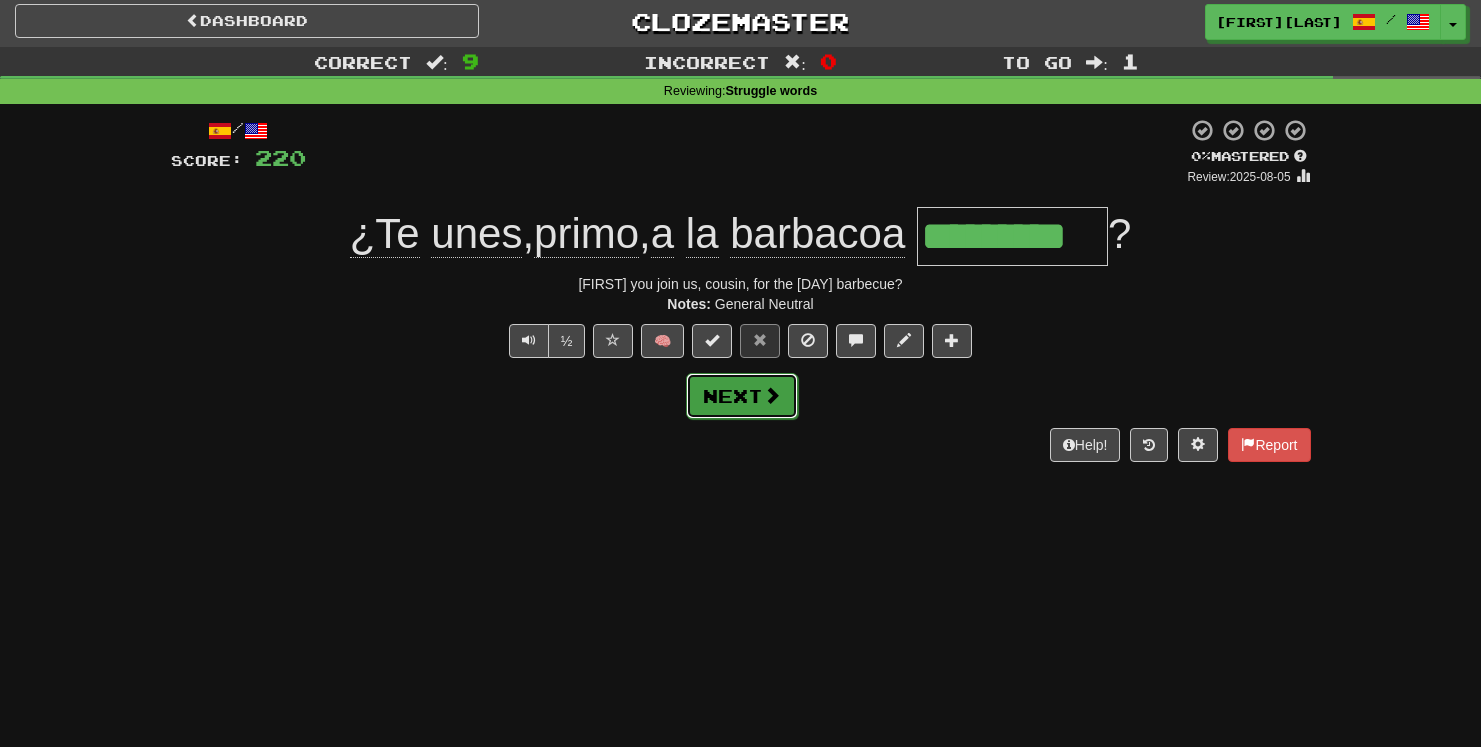 click on "Next" at bounding box center [742, 396] 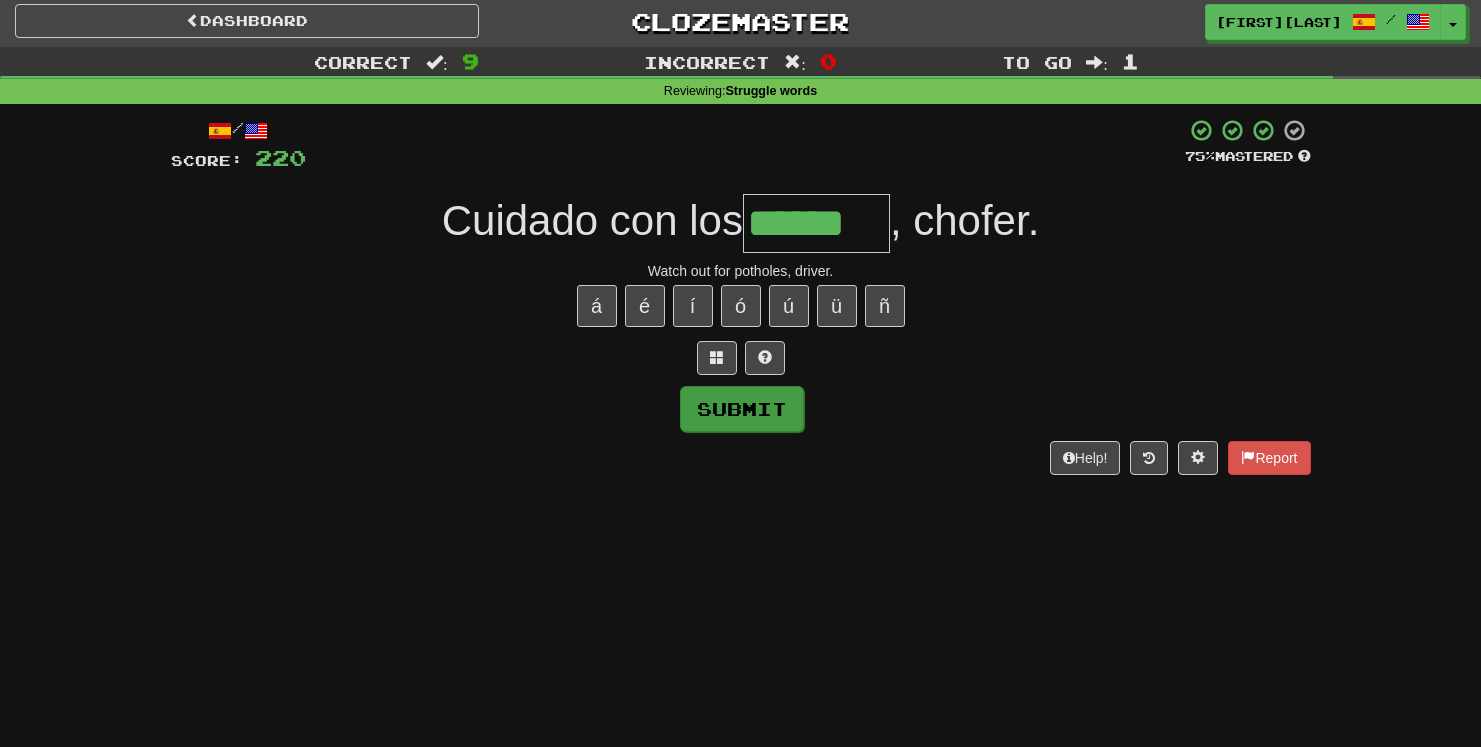 type on "******" 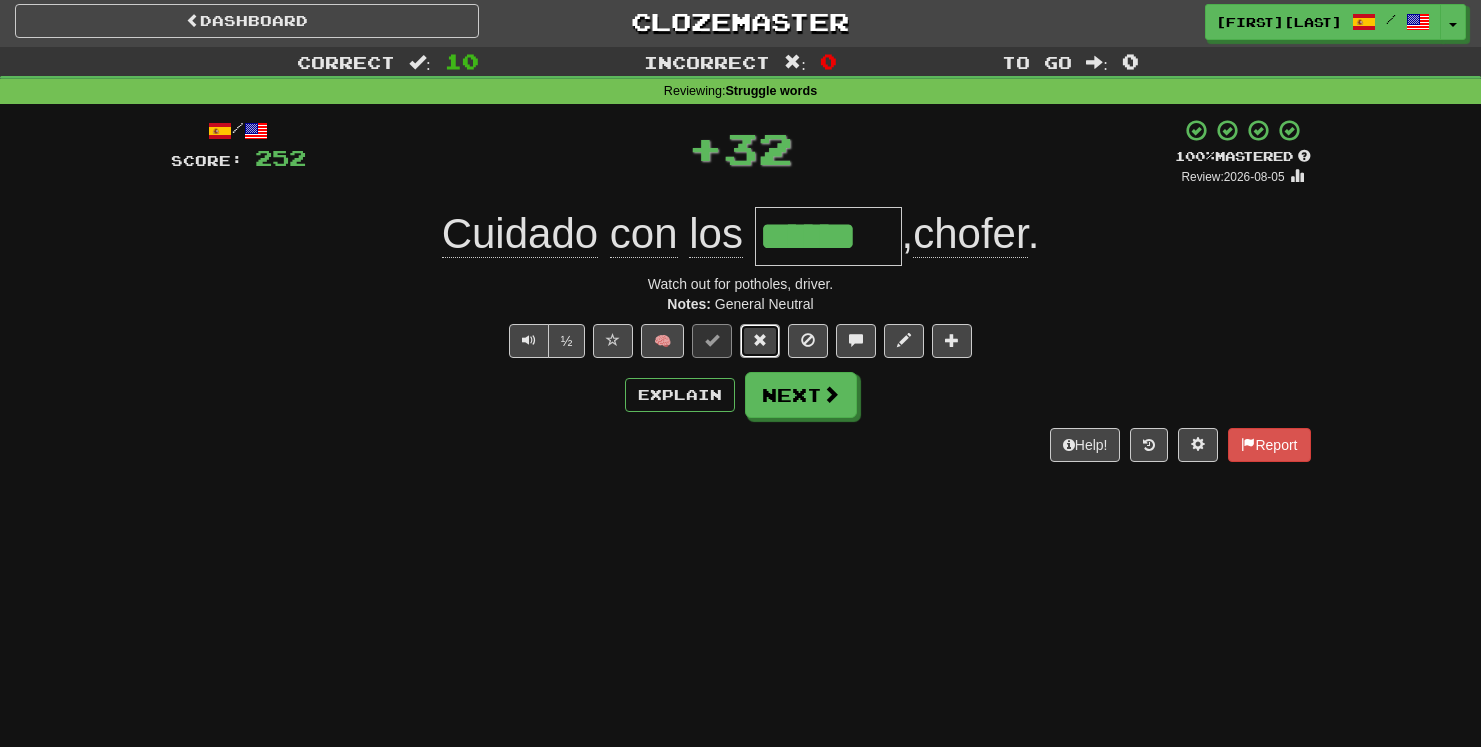click at bounding box center (760, 341) 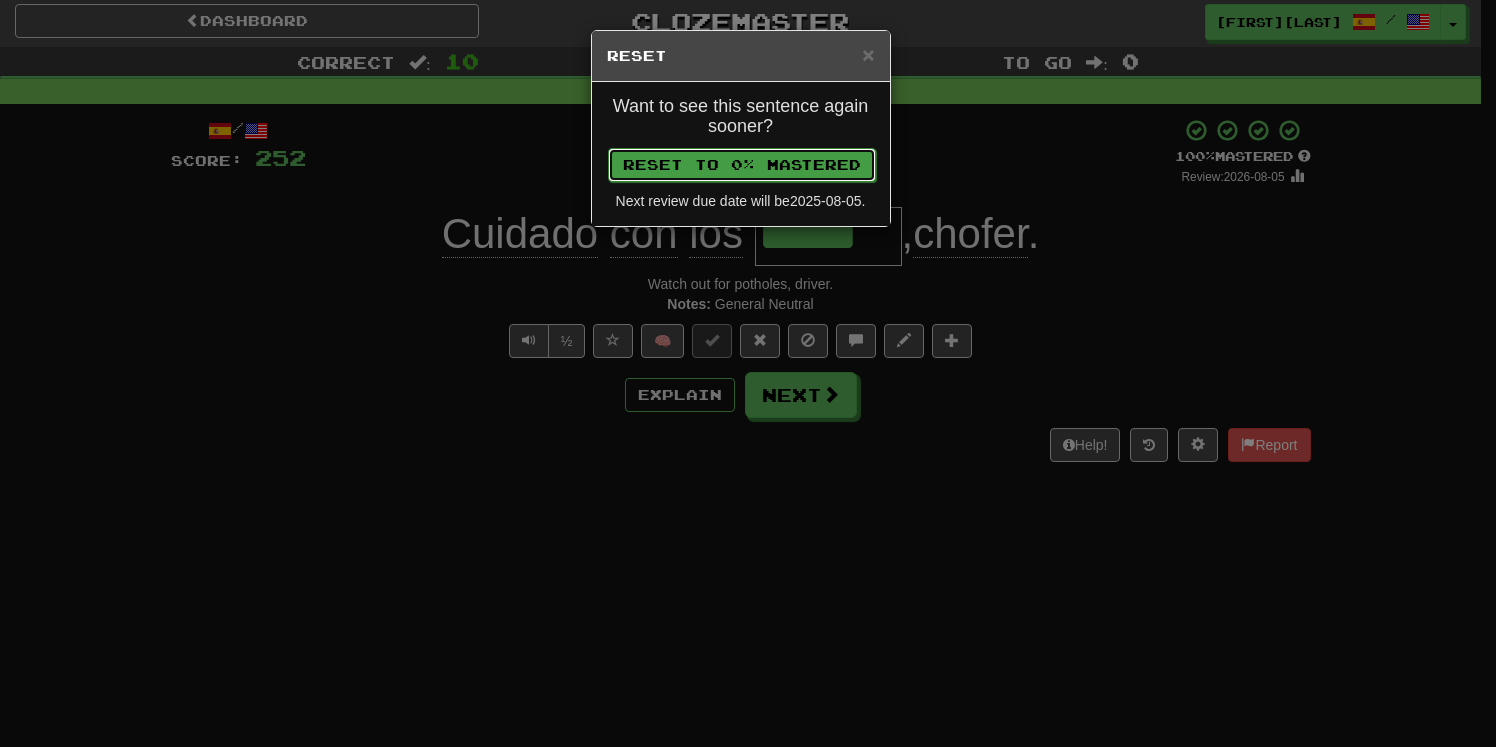 click on "Reset to 0% Mastered" at bounding box center [742, 165] 